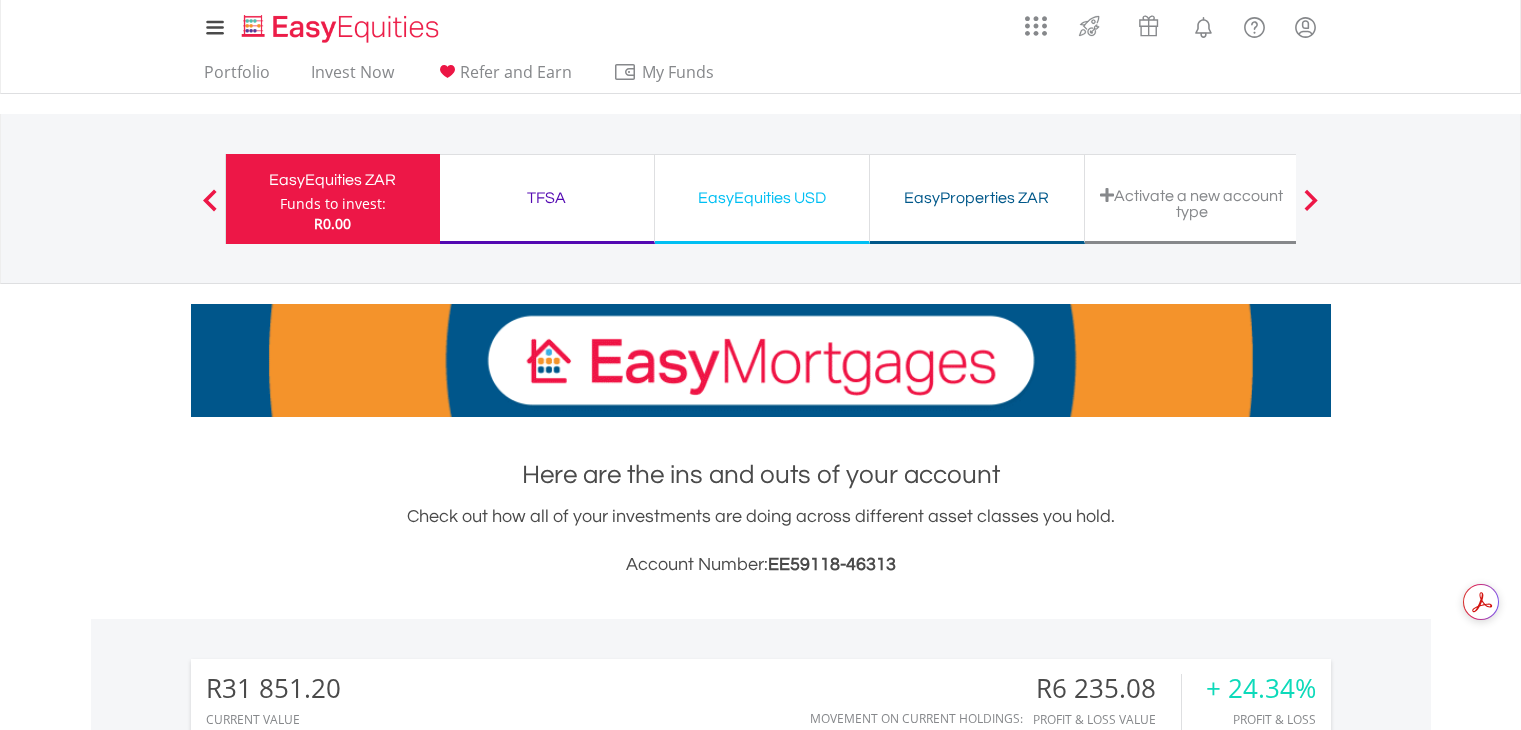 scroll, scrollTop: 0, scrollLeft: 0, axis: both 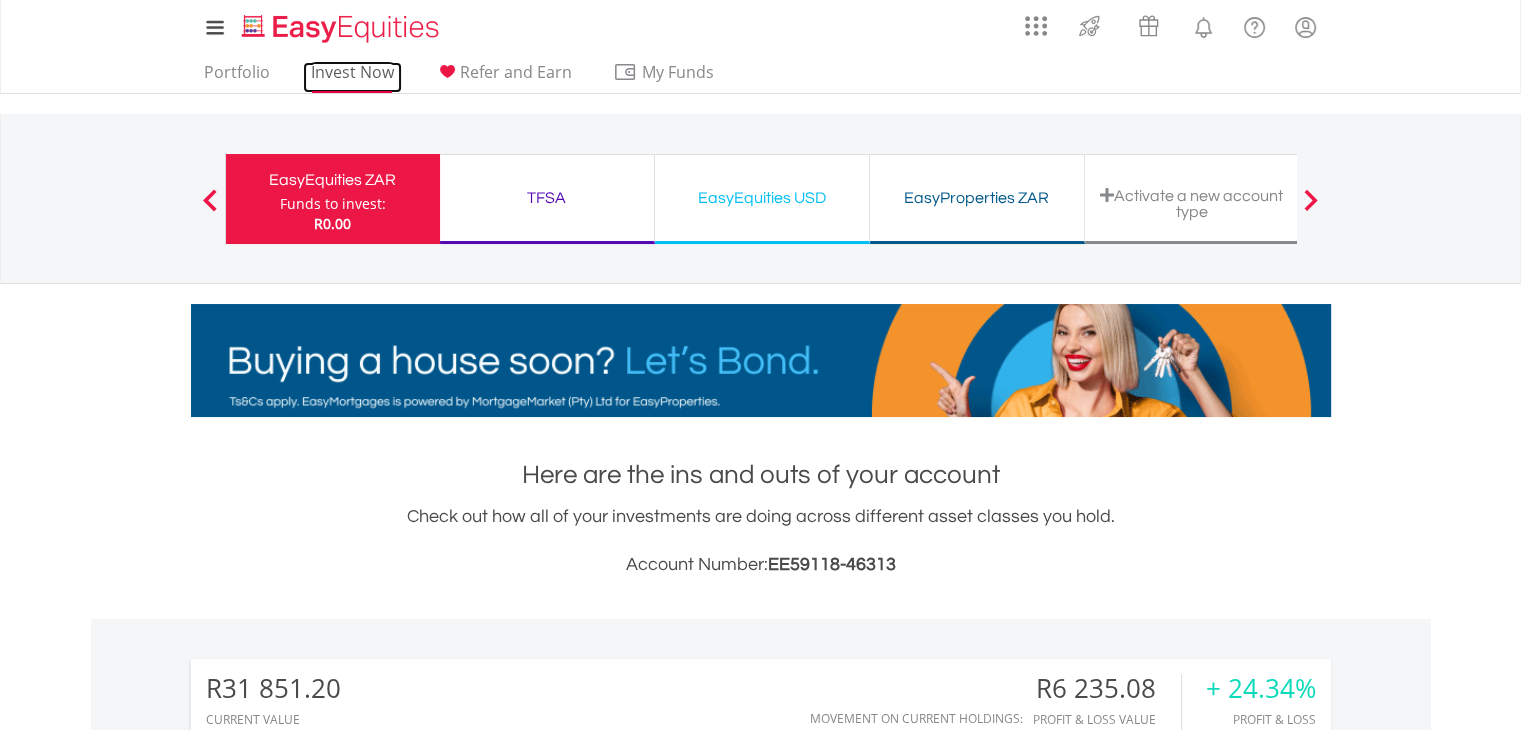 click on "Invest Now" at bounding box center (352, 77) 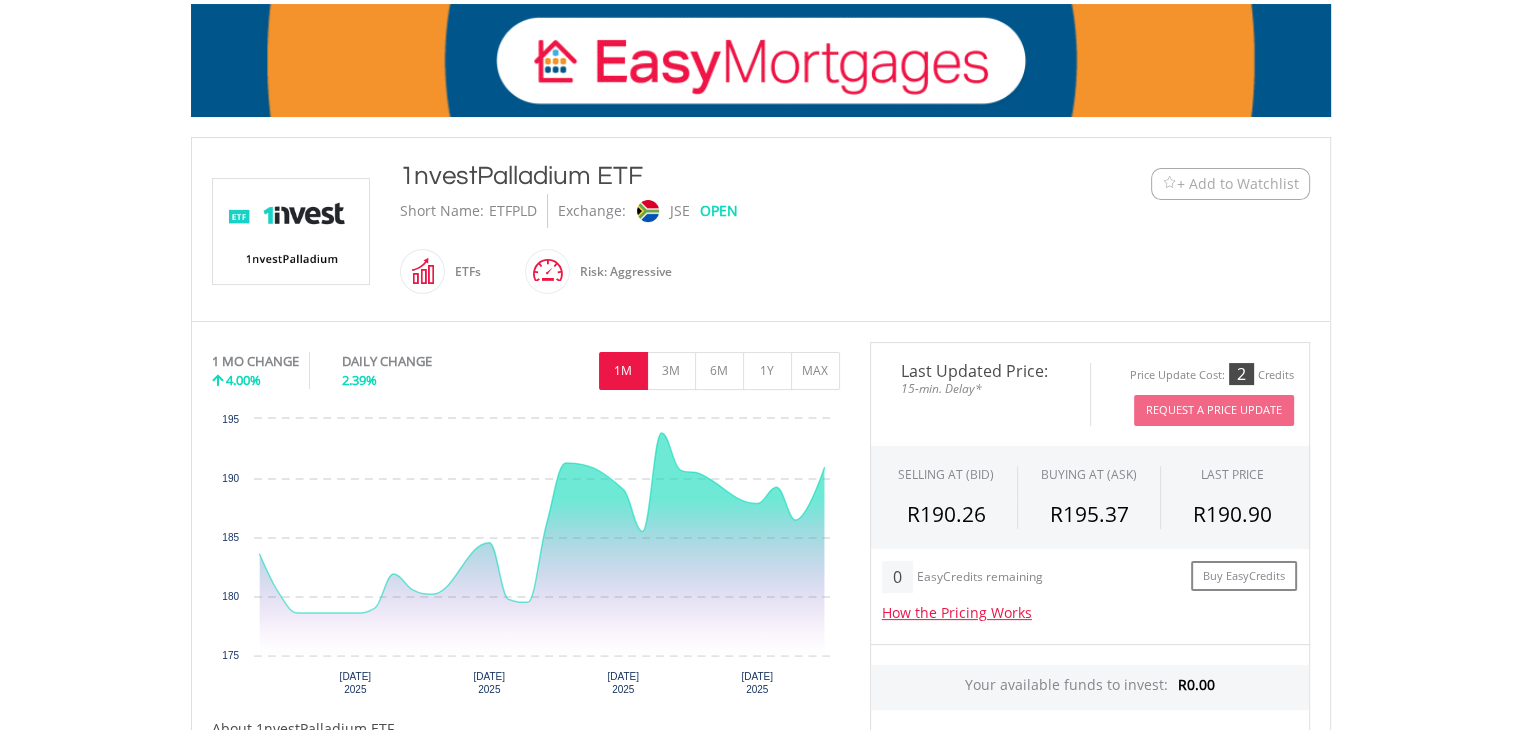 scroll, scrollTop: 0, scrollLeft: 0, axis: both 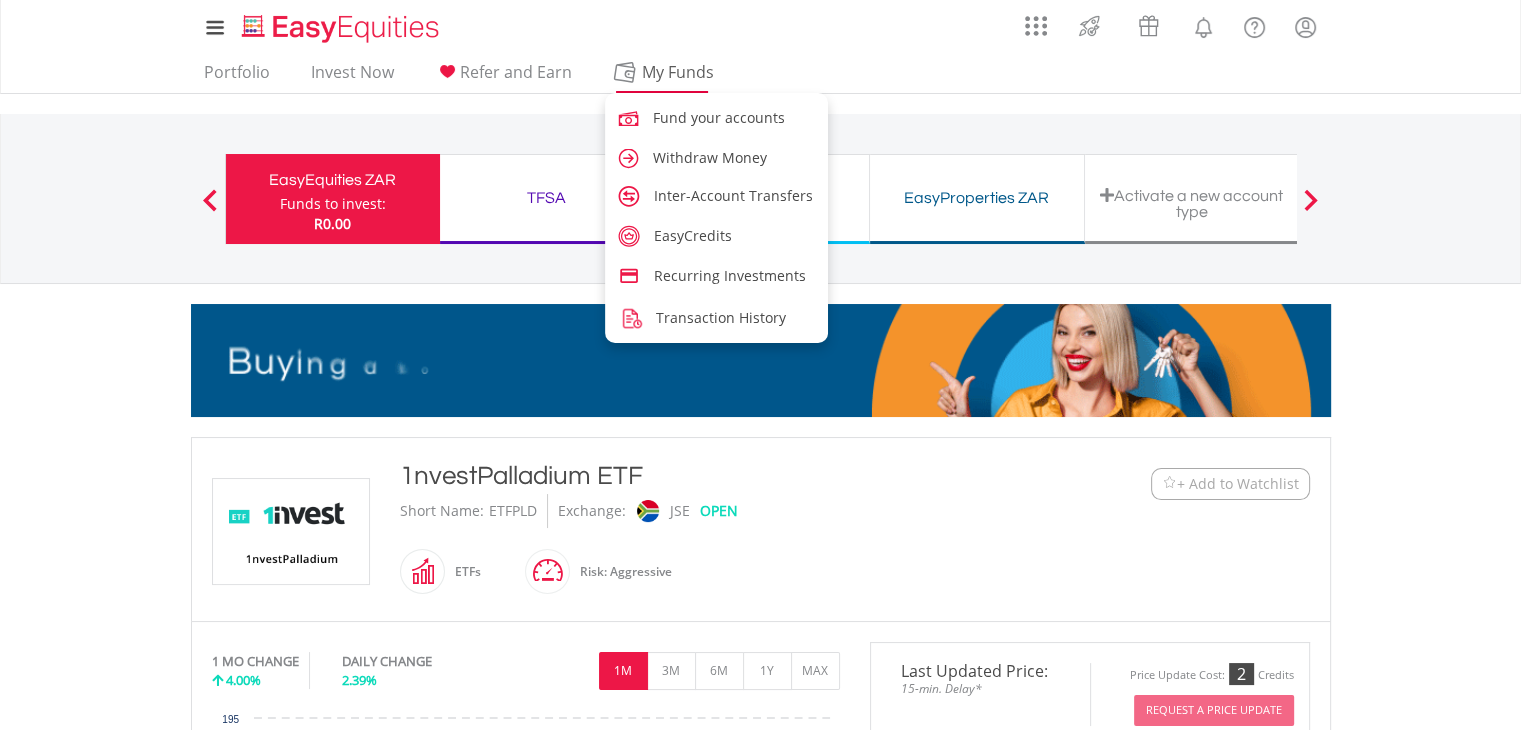 click on "My Funds" at bounding box center (678, 72) 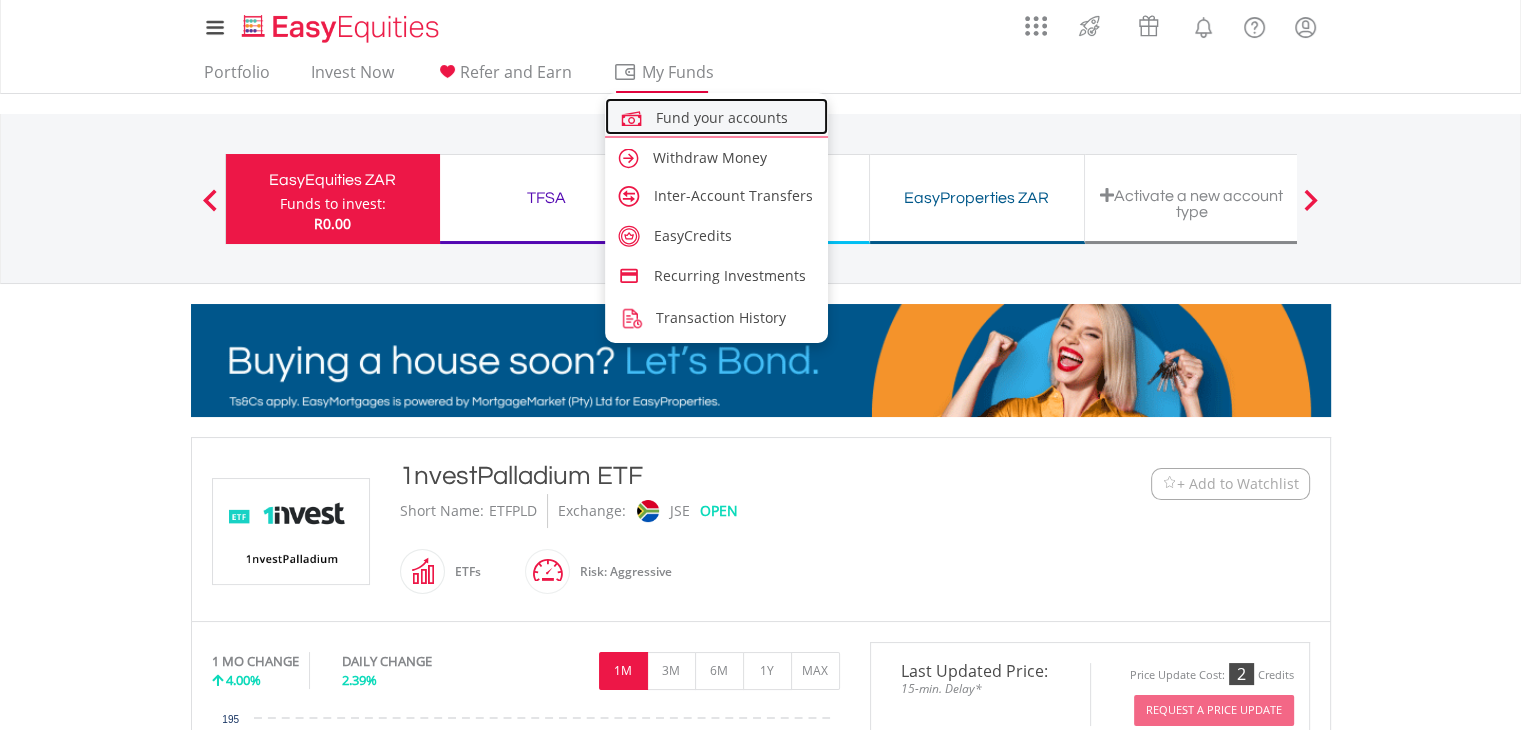 click on "Fund your accounts" at bounding box center [722, 117] 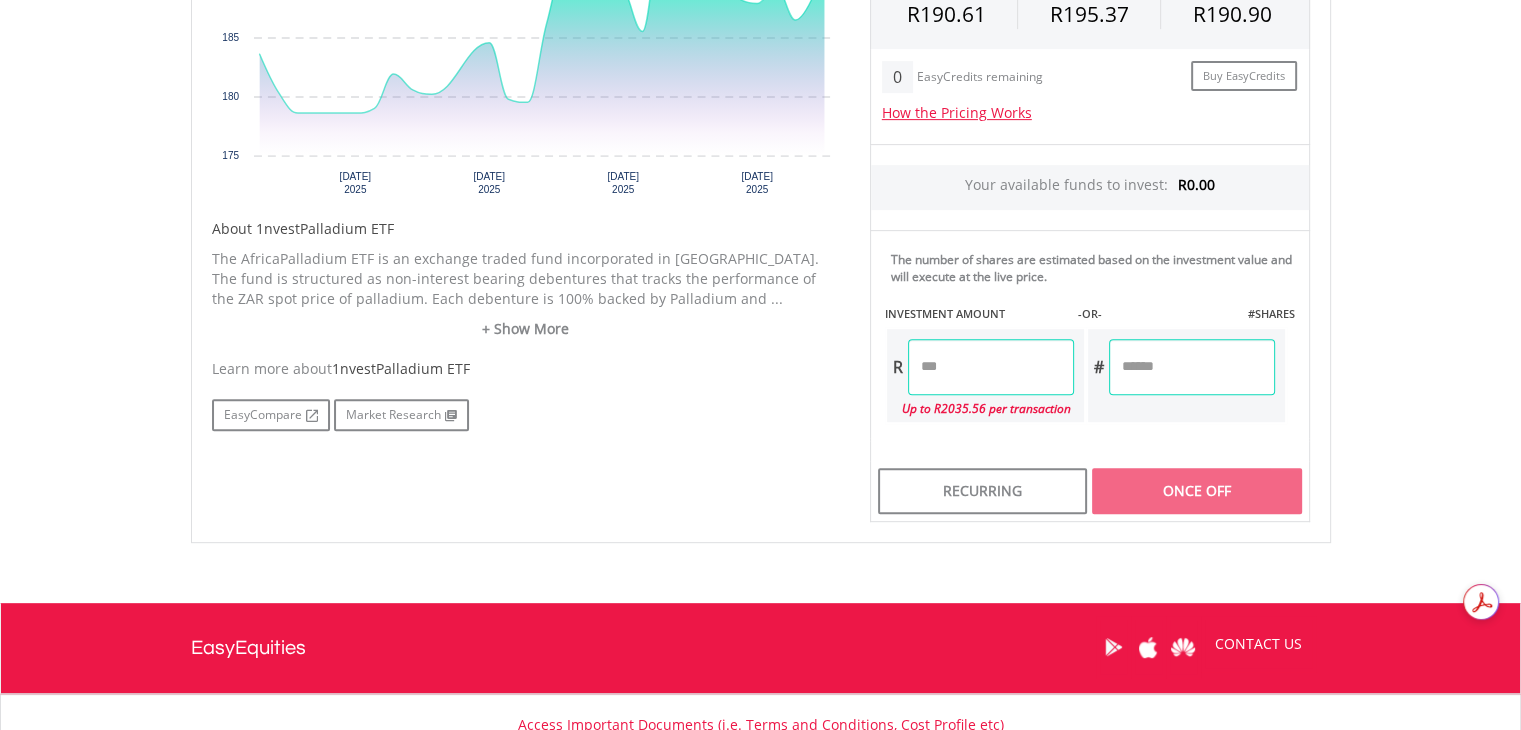 scroll, scrollTop: 700, scrollLeft: 0, axis: vertical 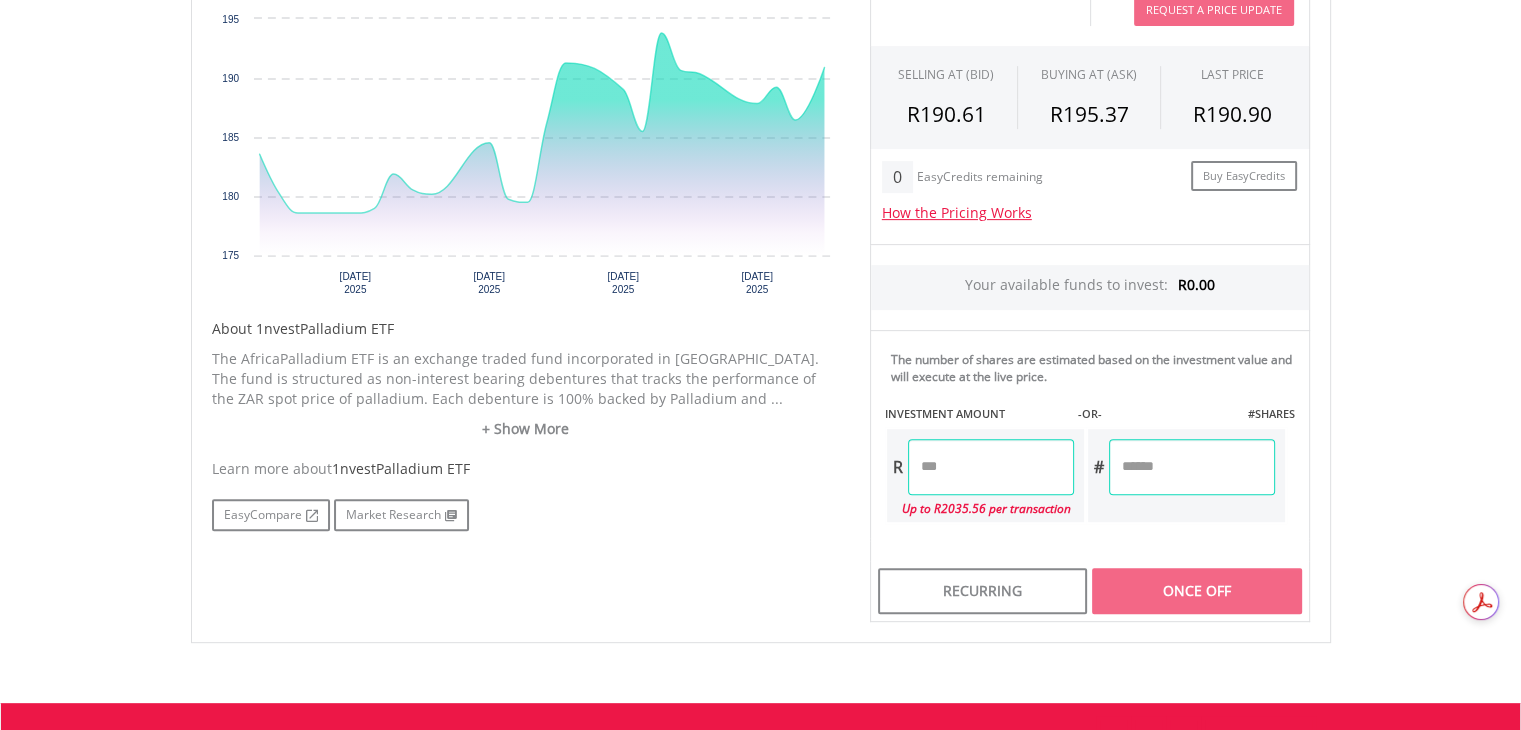 click at bounding box center (1192, 467) 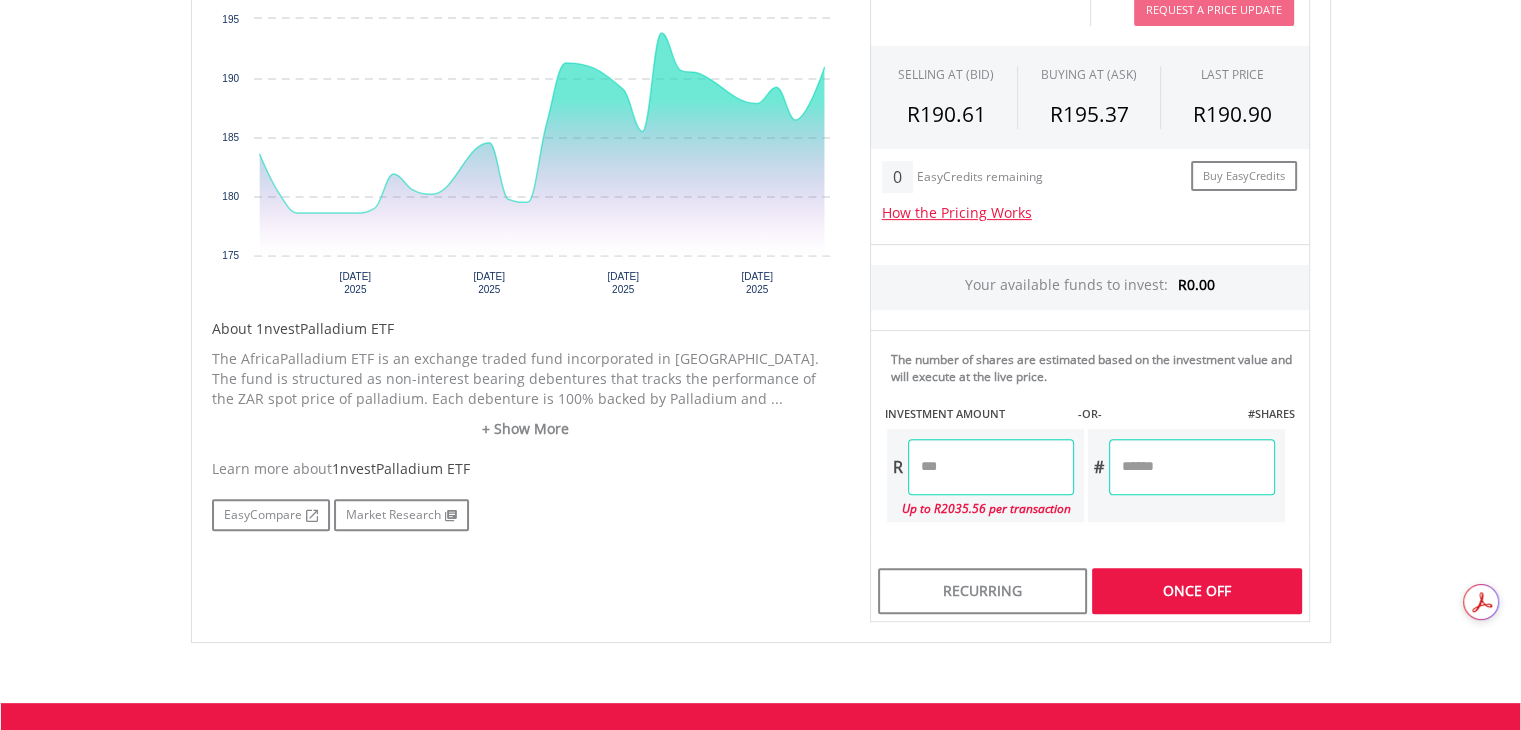 type on "**" 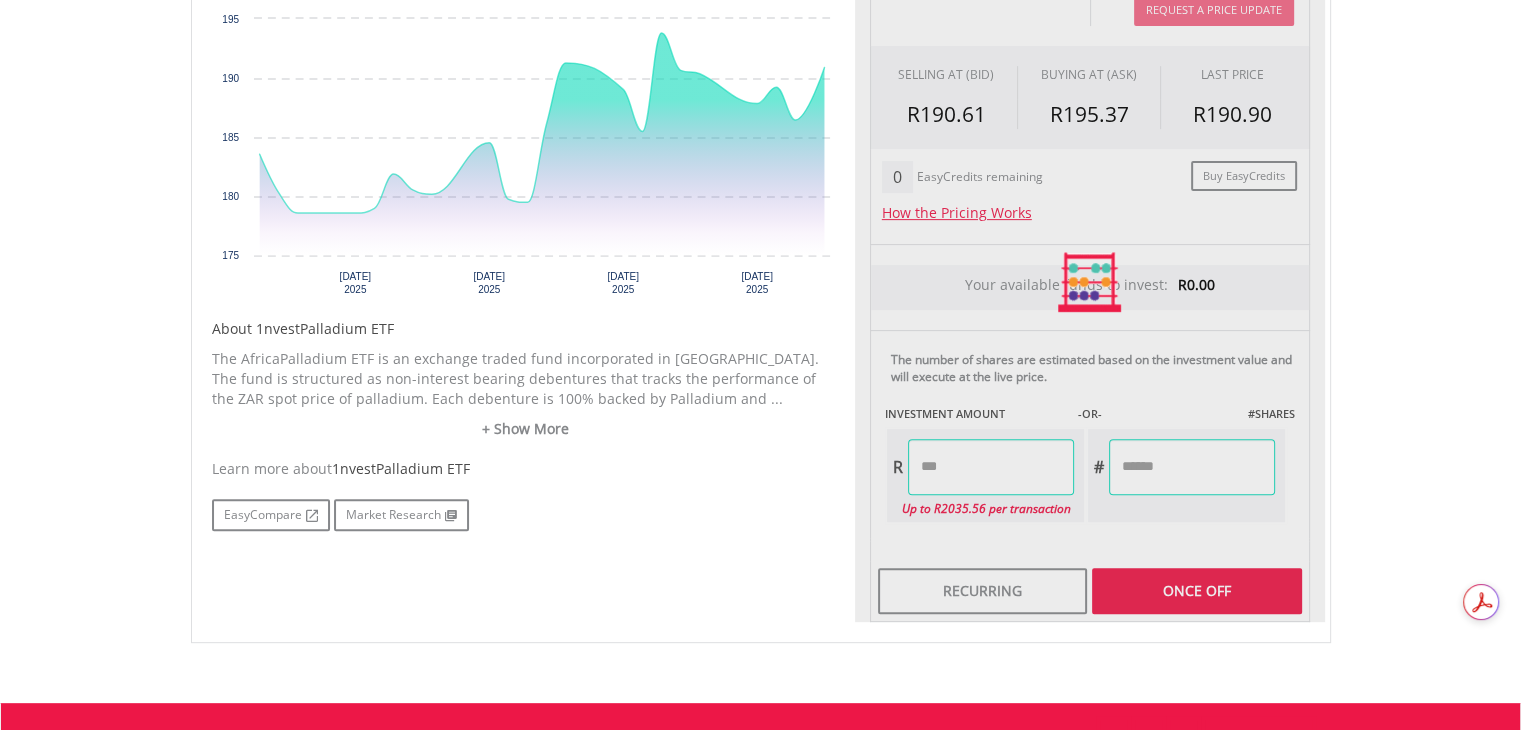 click on "Last Updated Price:
15-min. Delay*
Price Update Cost:
2
Credits
Request A Price Update
Request Update
SELLING AT (BID)
BUYING AT                     (ASK)
LAST PRICE
R190.61
R195.37
R190.90
0" at bounding box center (1090, 282) 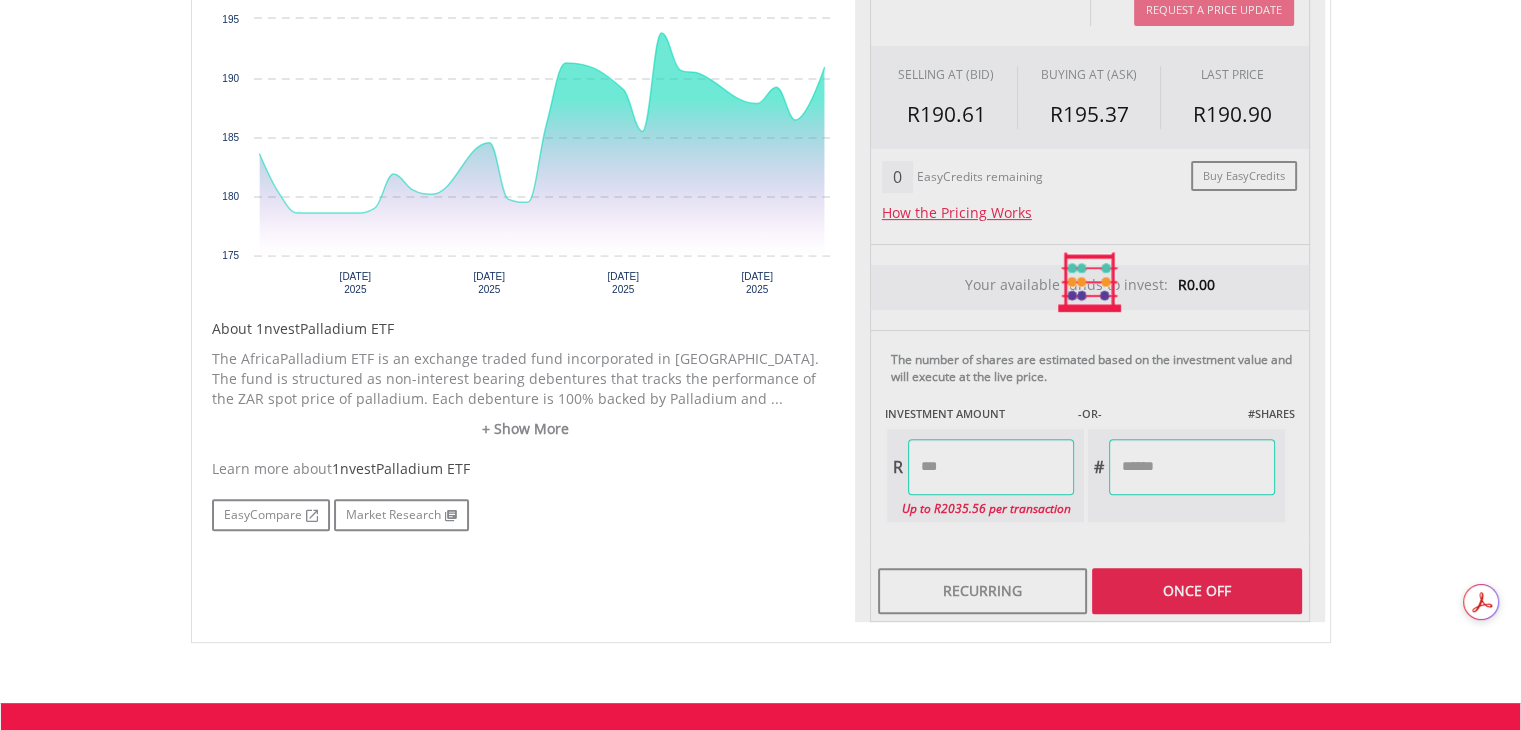type on "*******" 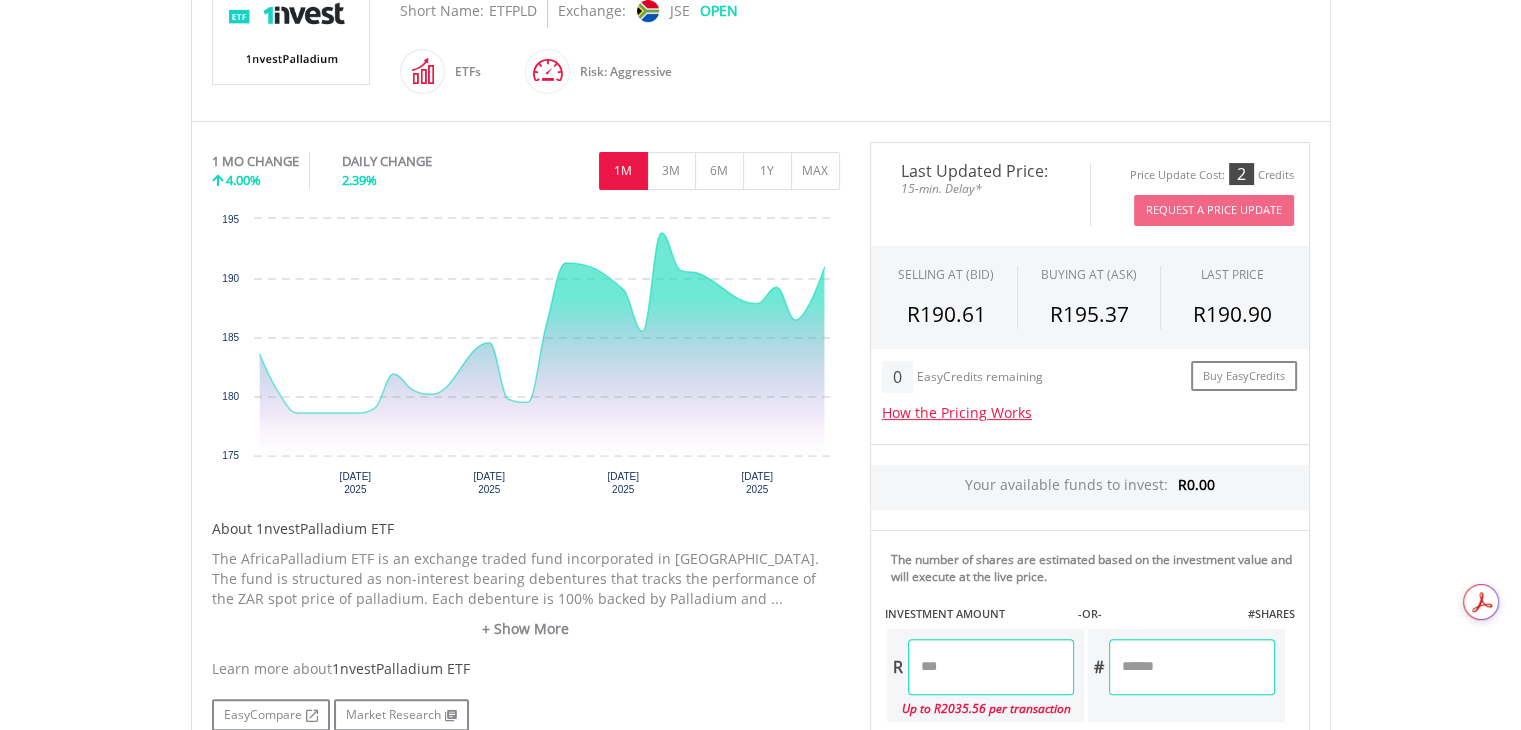 scroll, scrollTop: 600, scrollLeft: 0, axis: vertical 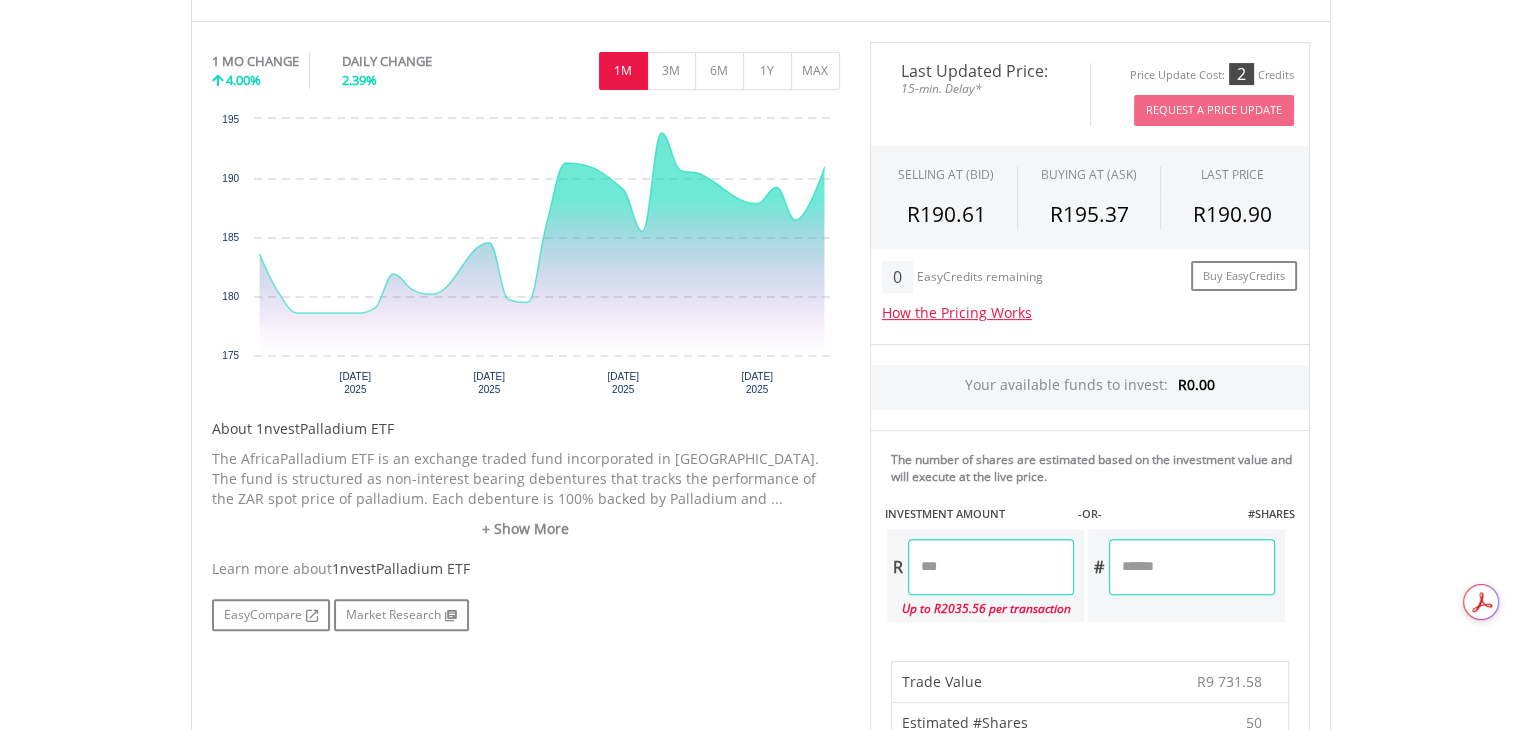 drag, startPoint x: 1155, startPoint y: 562, endPoint x: 1112, endPoint y: 566, distance: 43.185646 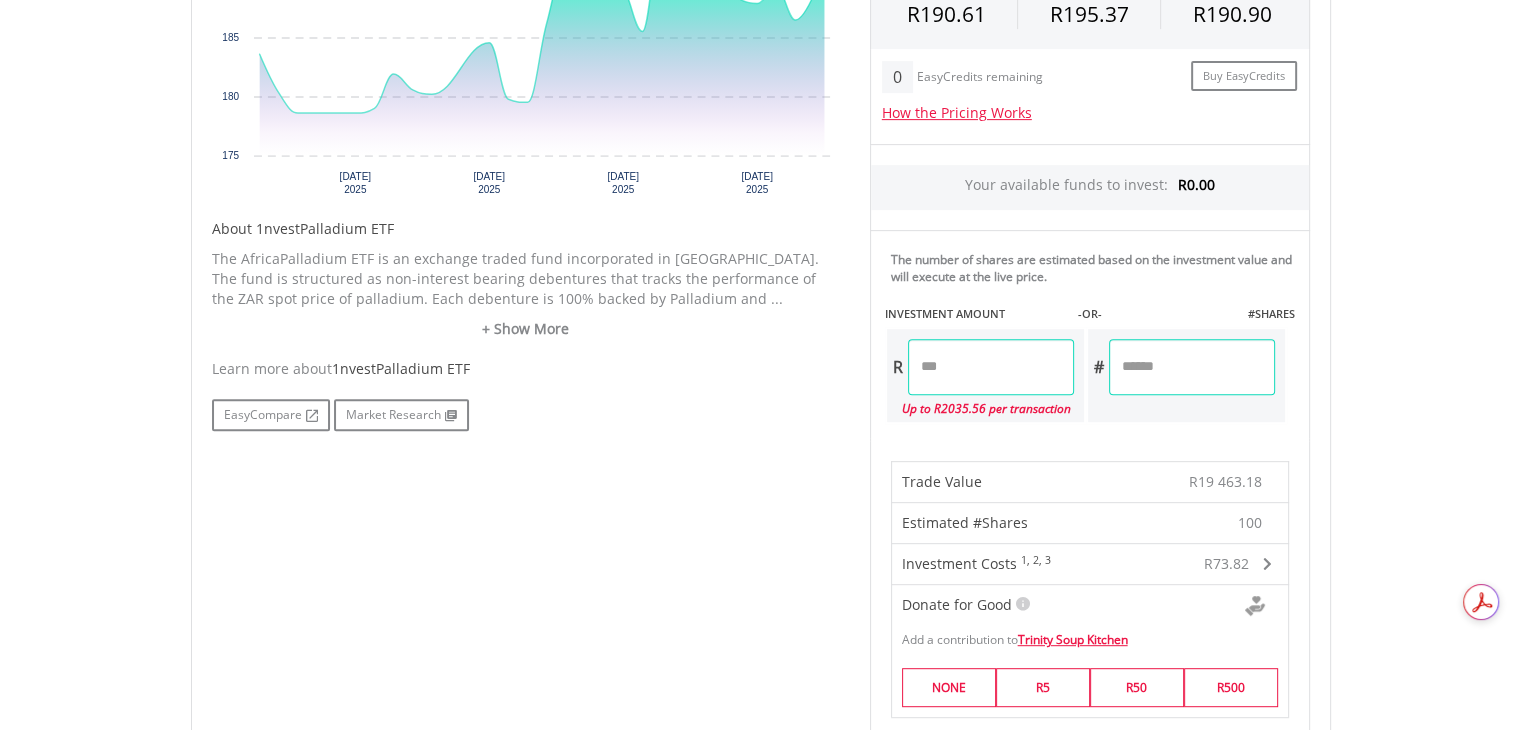 scroll, scrollTop: 600, scrollLeft: 0, axis: vertical 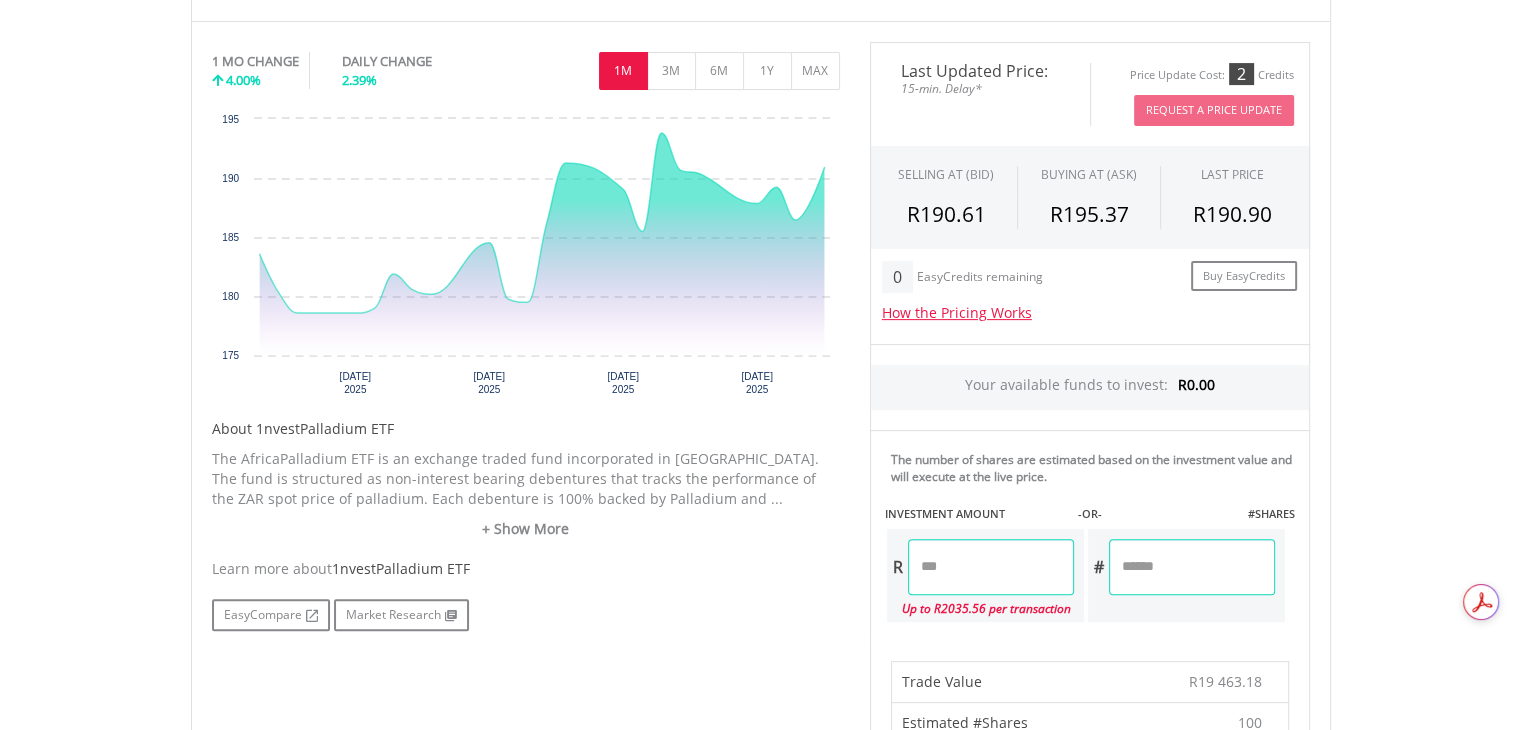 click on "Up to R2035.56 per transaction" at bounding box center [980, 608] 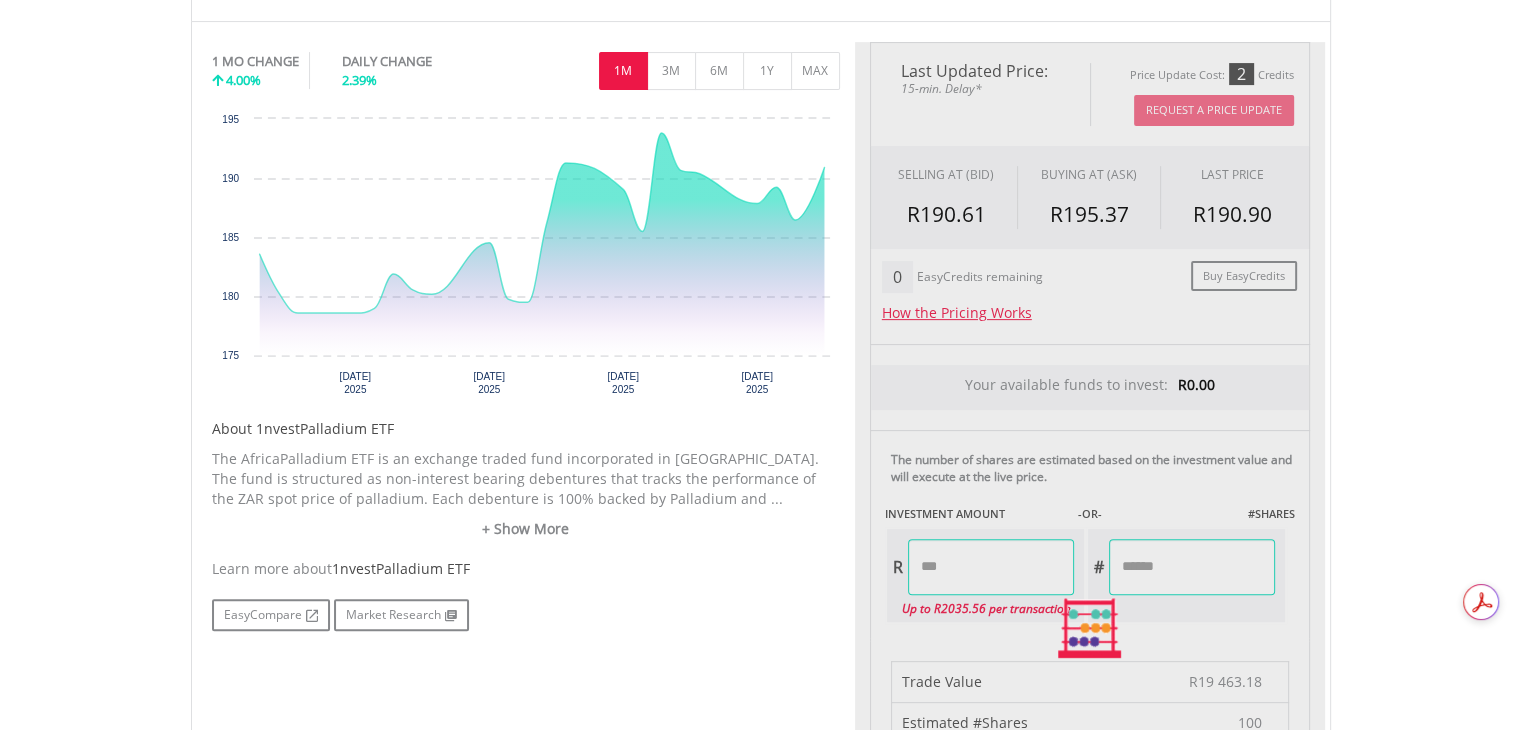 click on "Last Updated Price:
15-min. Delay*
Price Update Cost:
2
Credits
Request A Price Update
Request Update
SELLING AT (BID)
BUYING AT                     (ASK)
LAST PRICE
R190.61
R195.37
R190.90
0" at bounding box center [1090, 628] 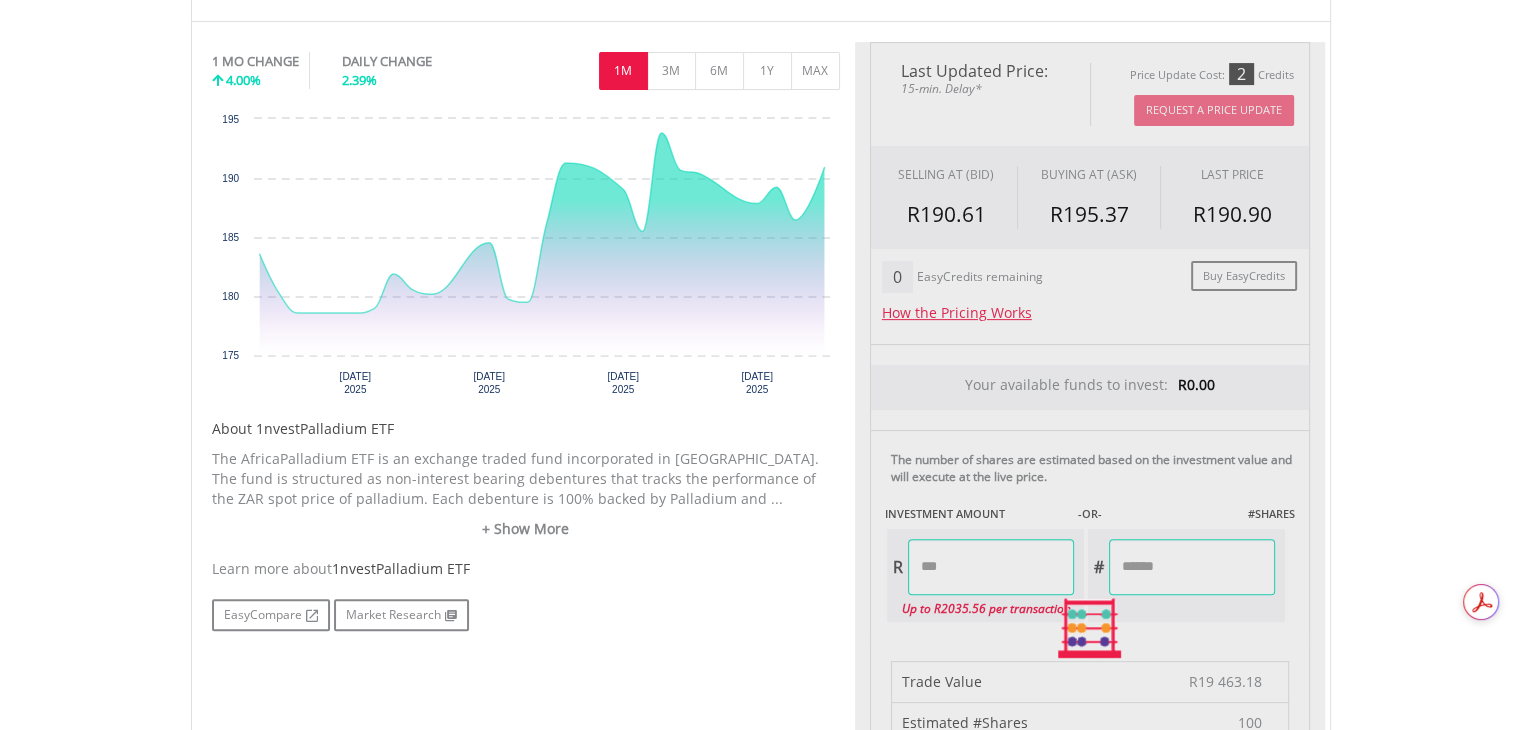 type on "*******" 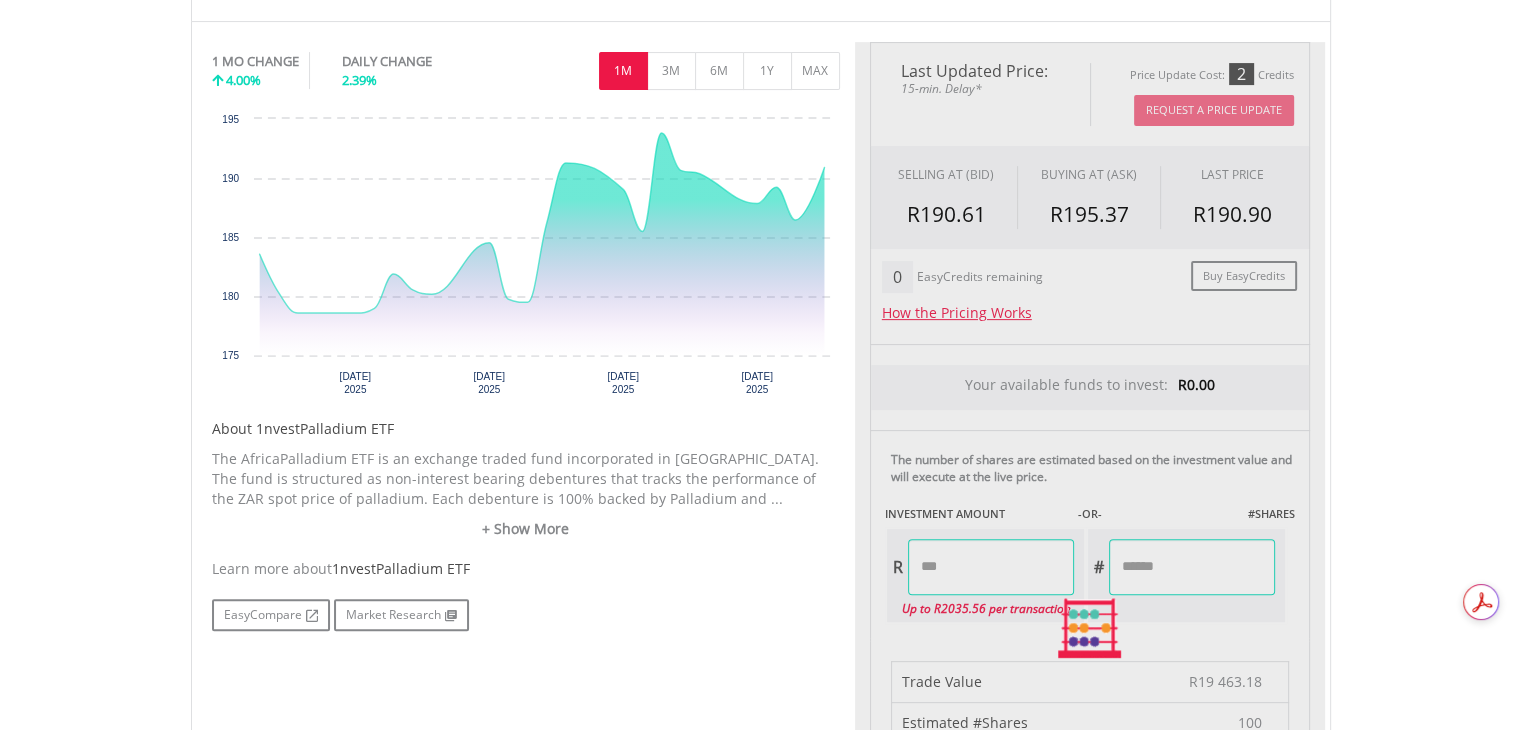 type on "*******" 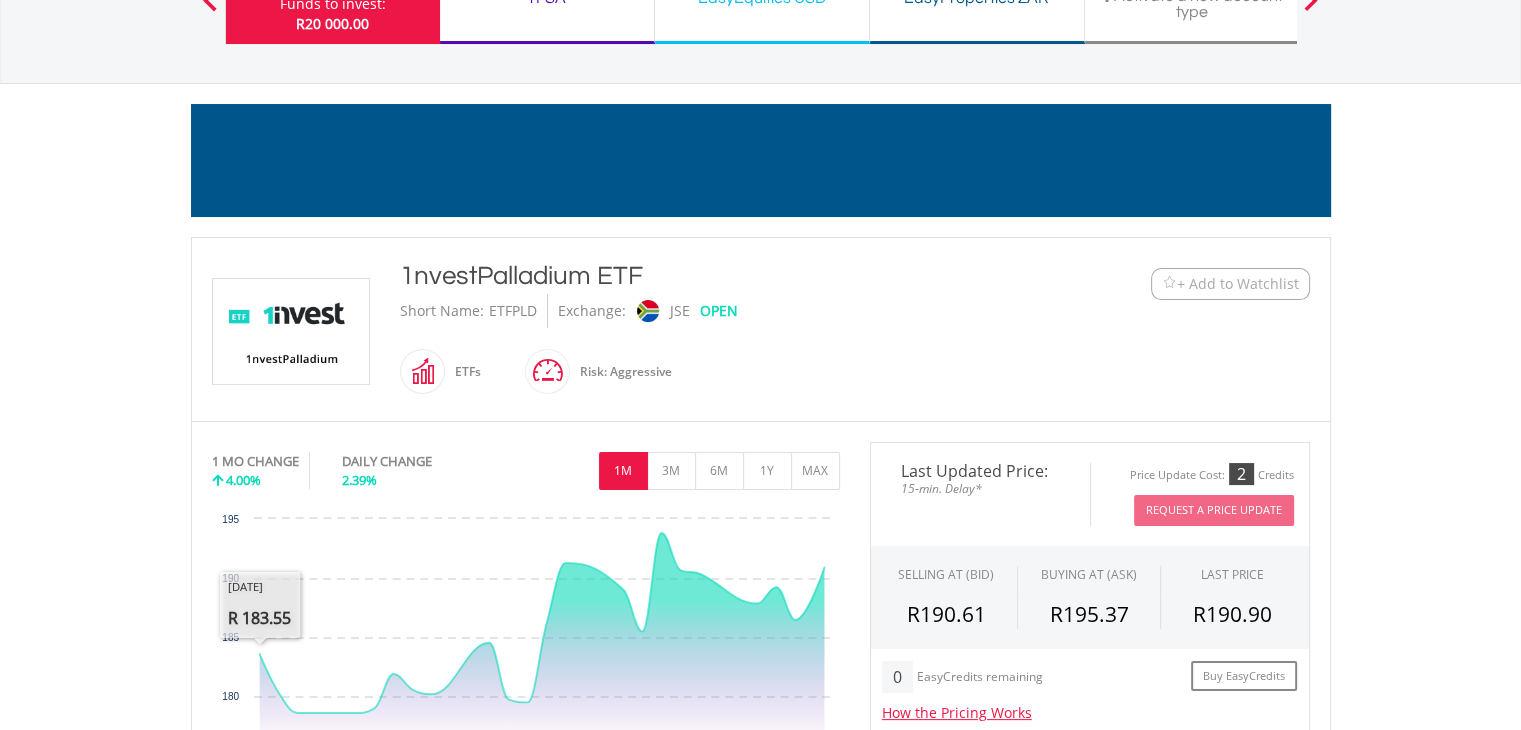 scroll, scrollTop: 0, scrollLeft: 0, axis: both 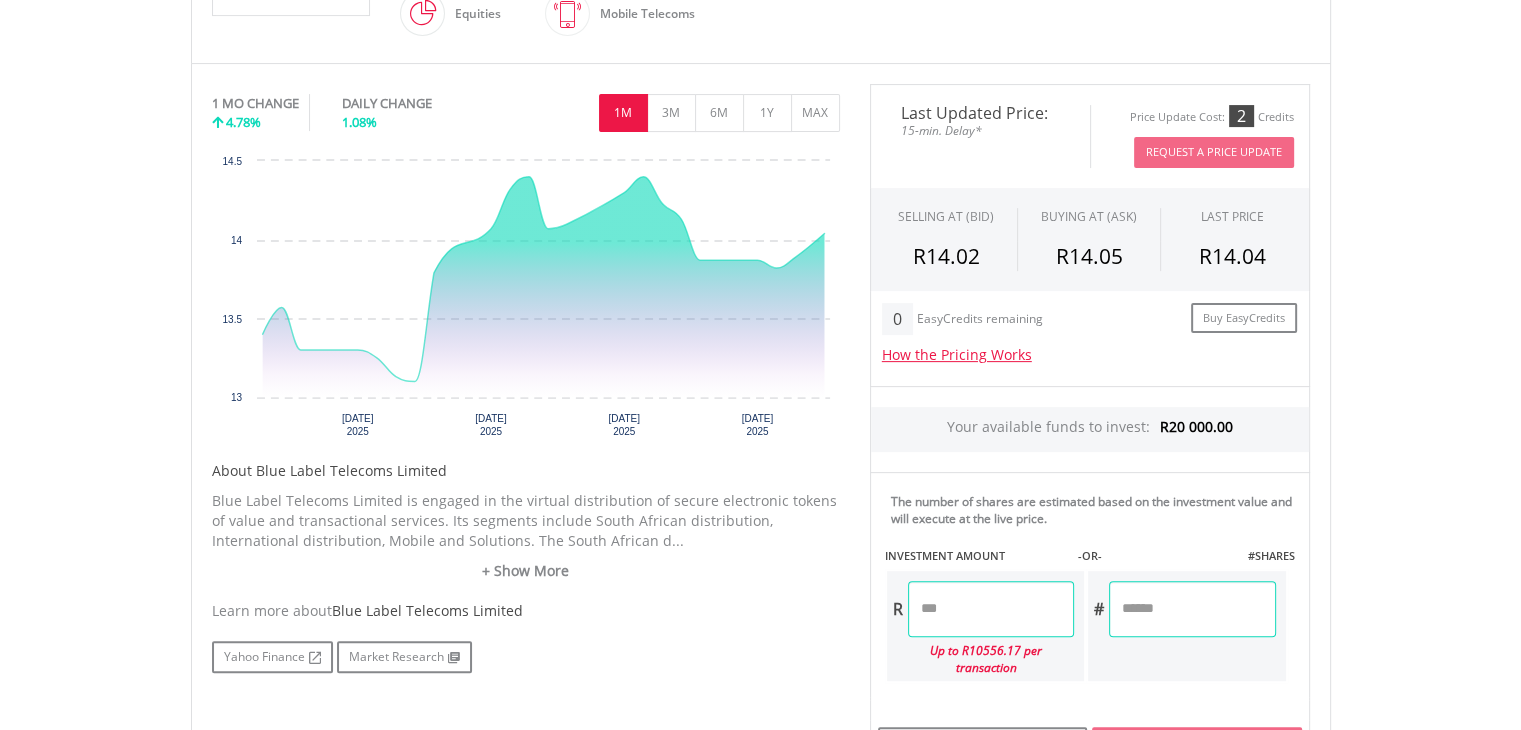 drag, startPoint x: 1525, startPoint y: 201, endPoint x: 1534, endPoint y: 429, distance: 228.17757 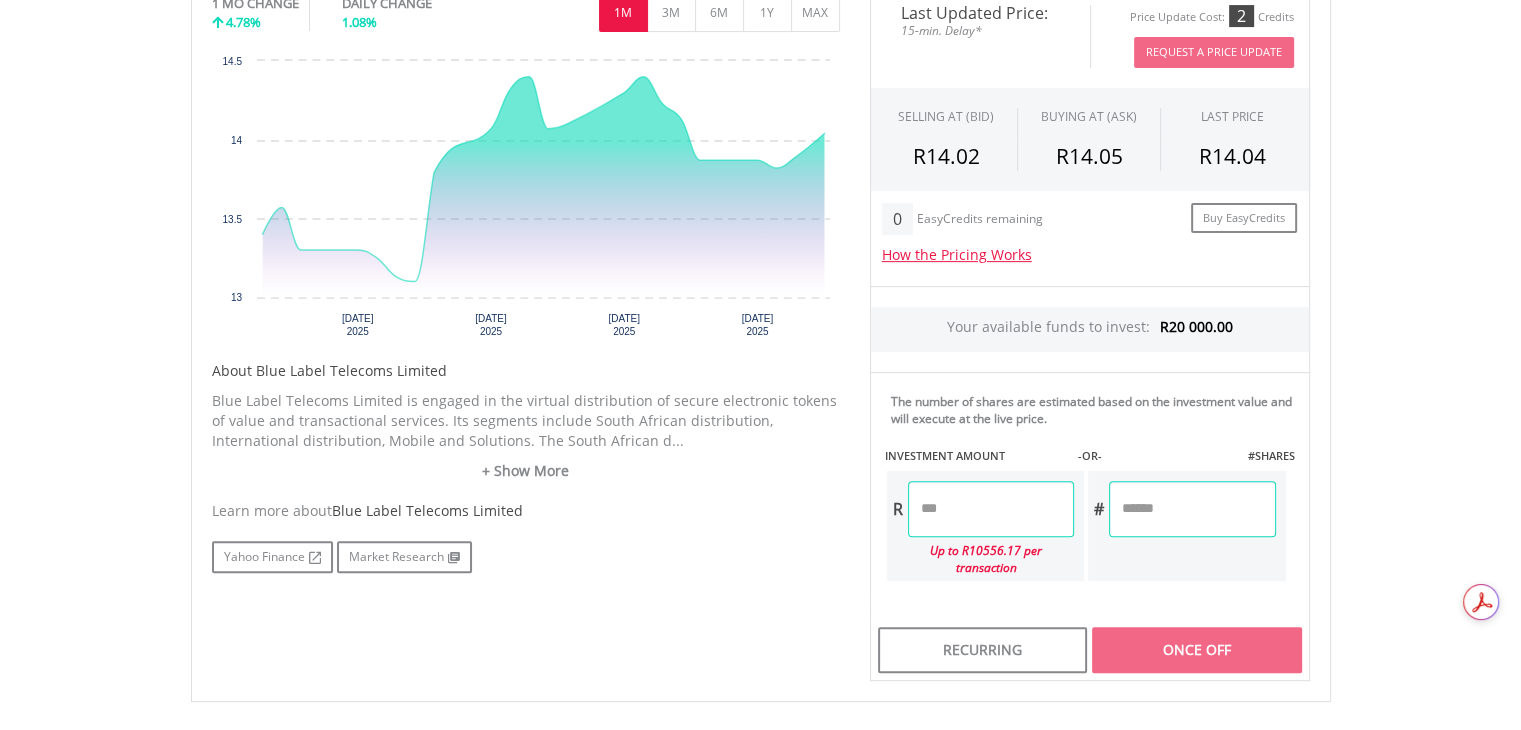 scroll, scrollTop: 956, scrollLeft: 0, axis: vertical 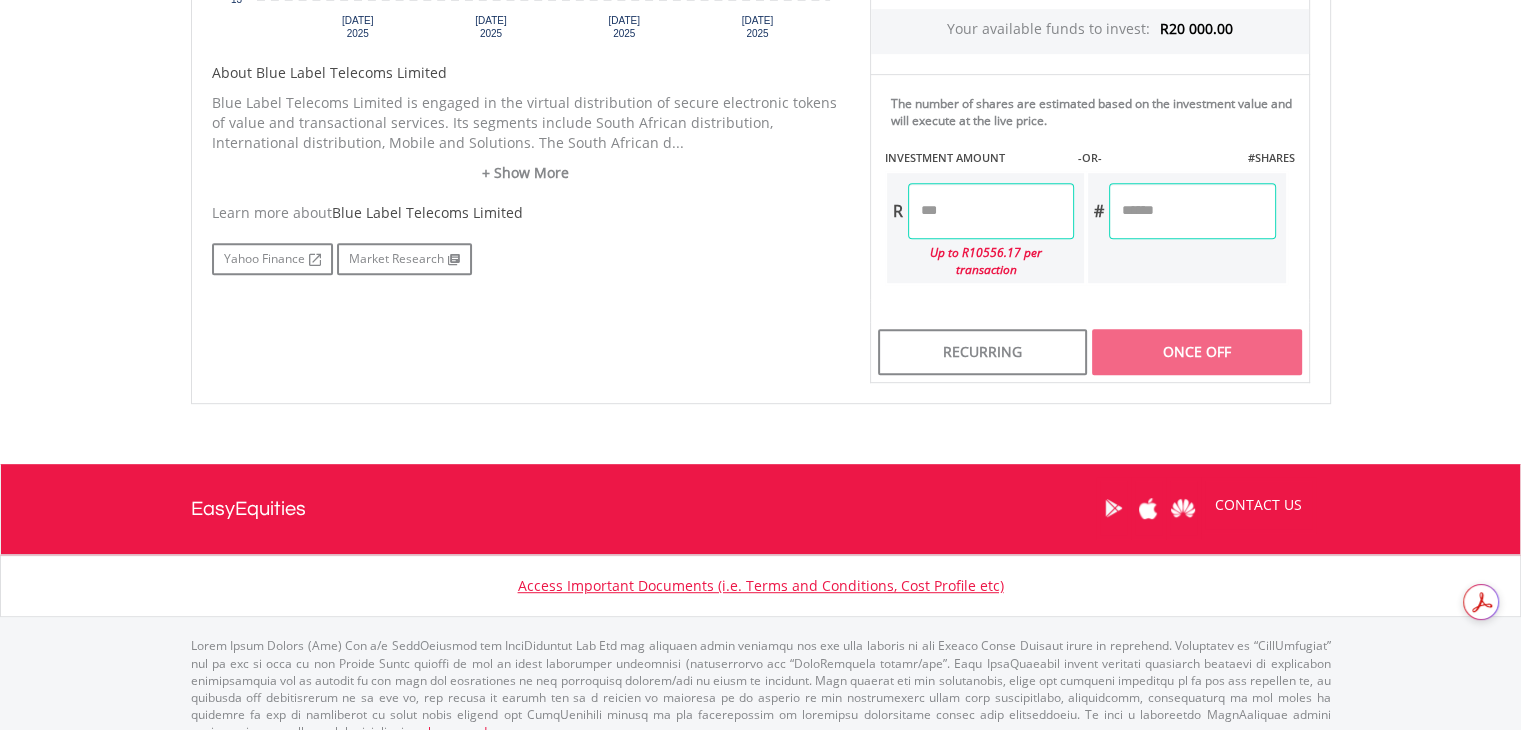 click at bounding box center [991, 211] 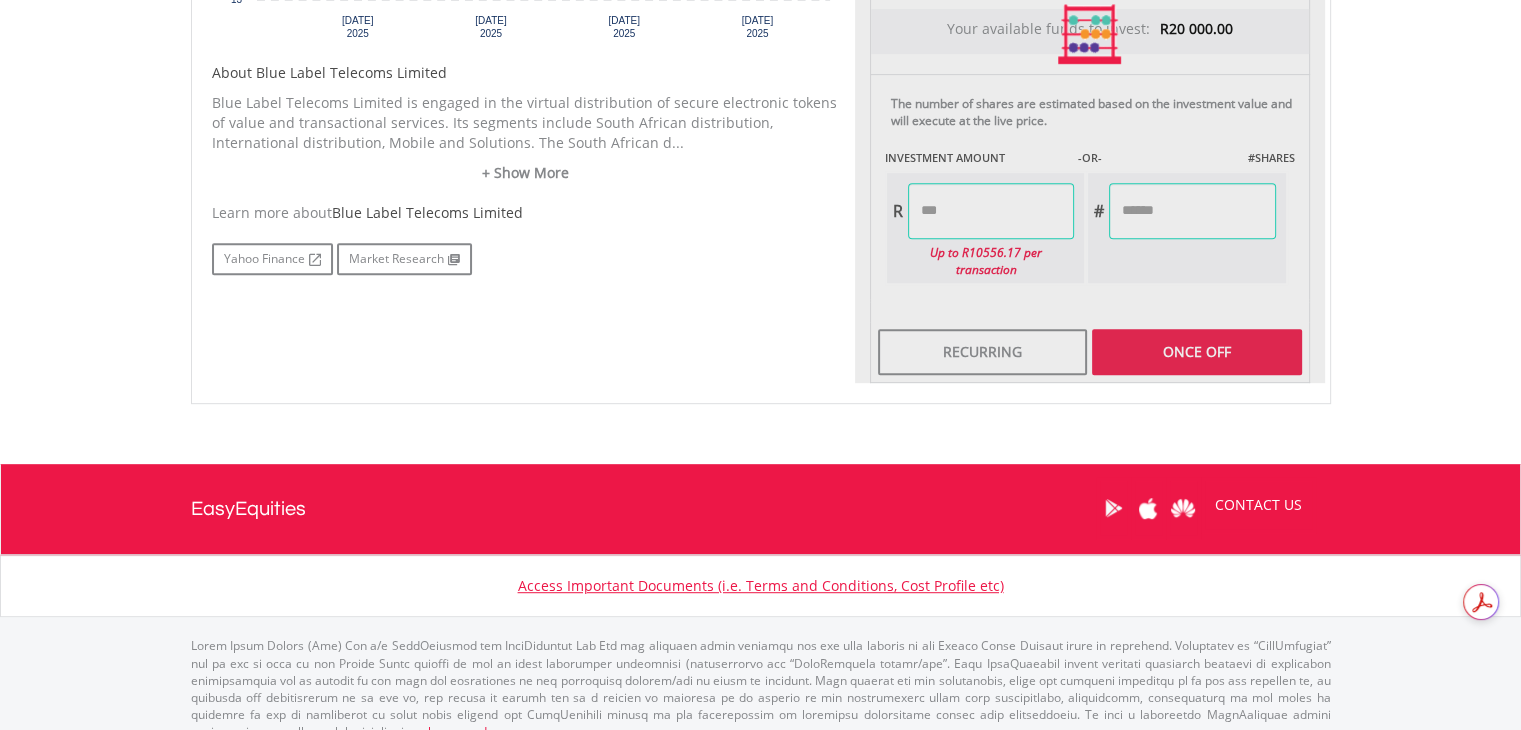 click on "Last Updated Price:
15-min. Delay*
Price Update Cost:
2
Credits
Request A Price Update
Request Update
SELLING AT (BID)
BUYING AT                     (ASK)
LAST PRICE
R14.02
R14.05
R14.04
0
R" at bounding box center [1090, 35] 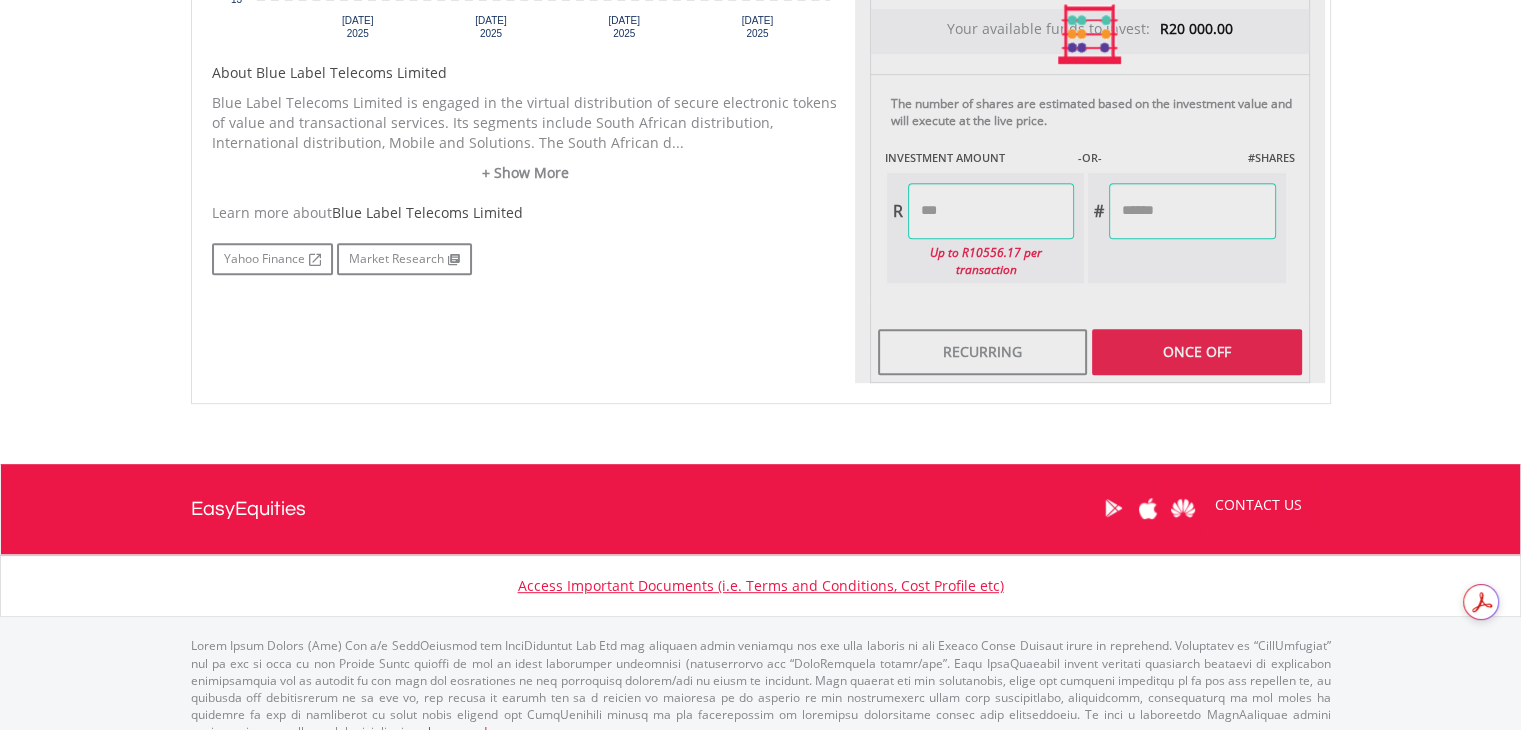 type on "*******" 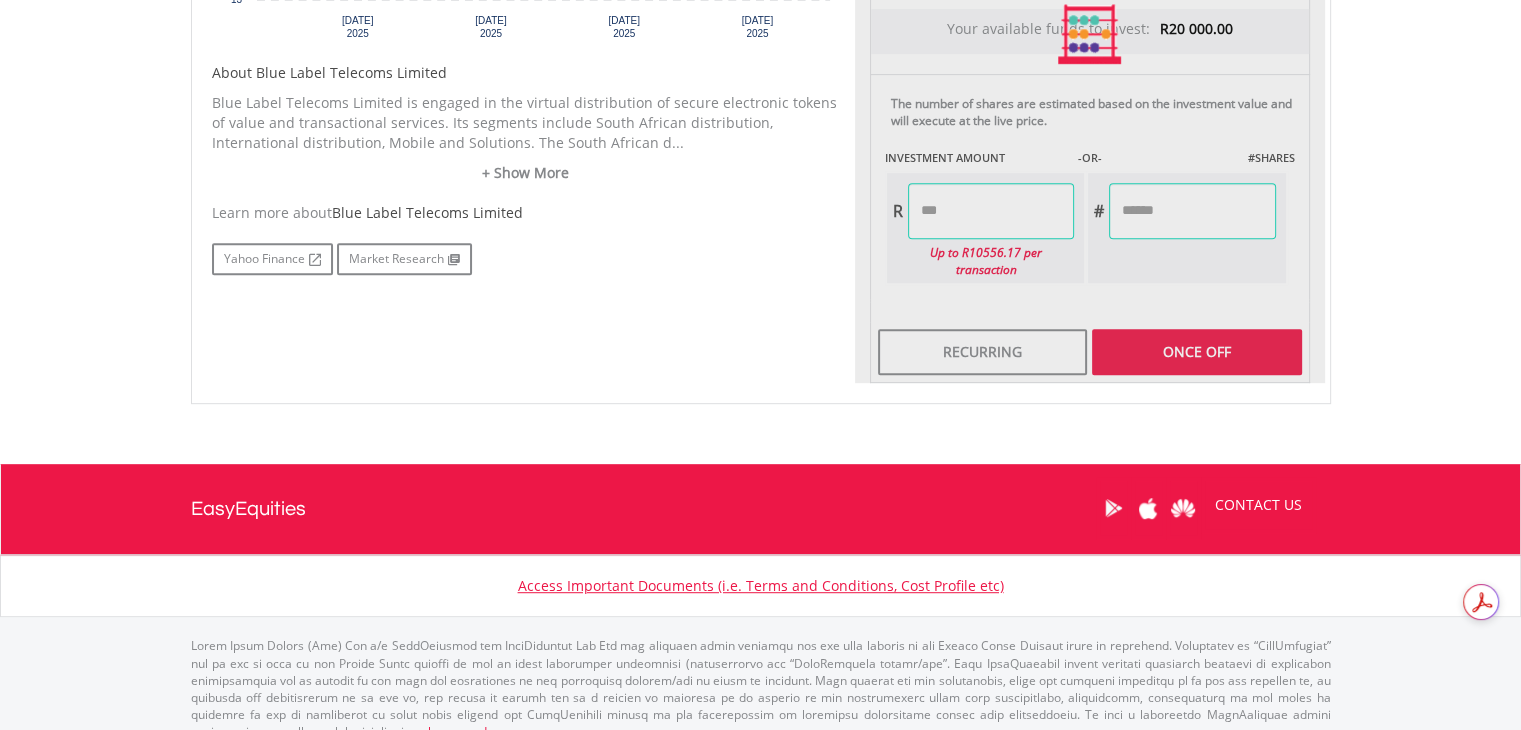 type on "*******" 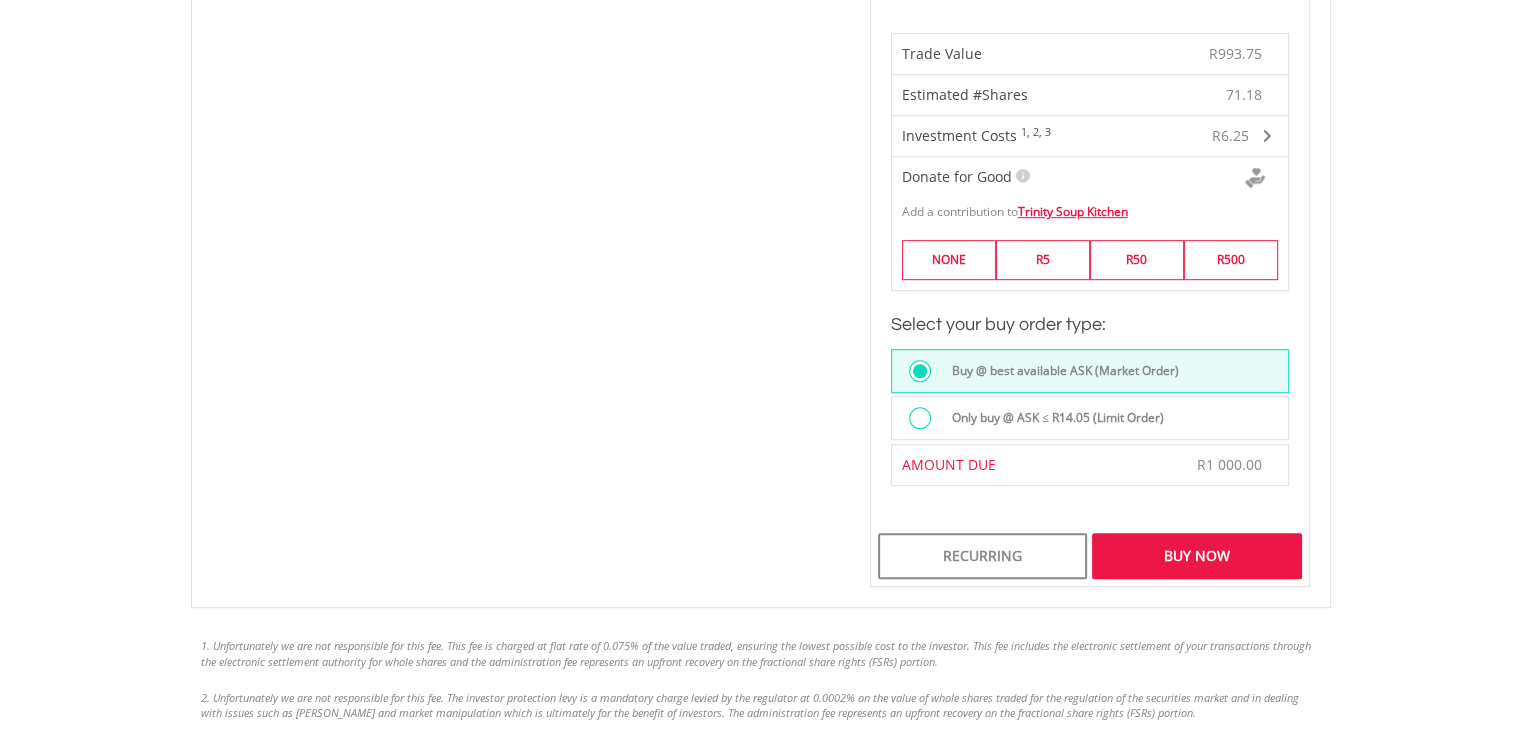 scroll, scrollTop: 1251, scrollLeft: 0, axis: vertical 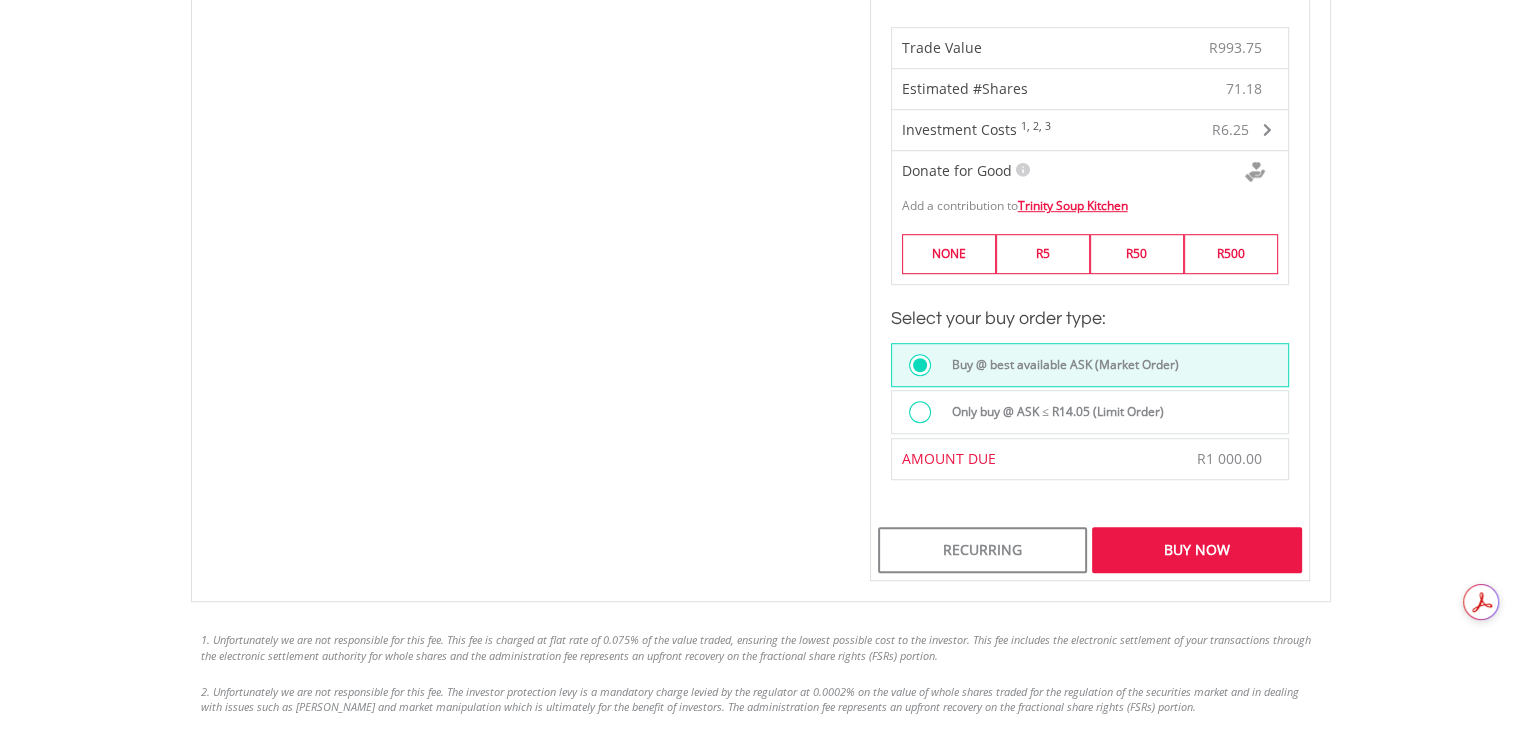 click at bounding box center (920, 412) 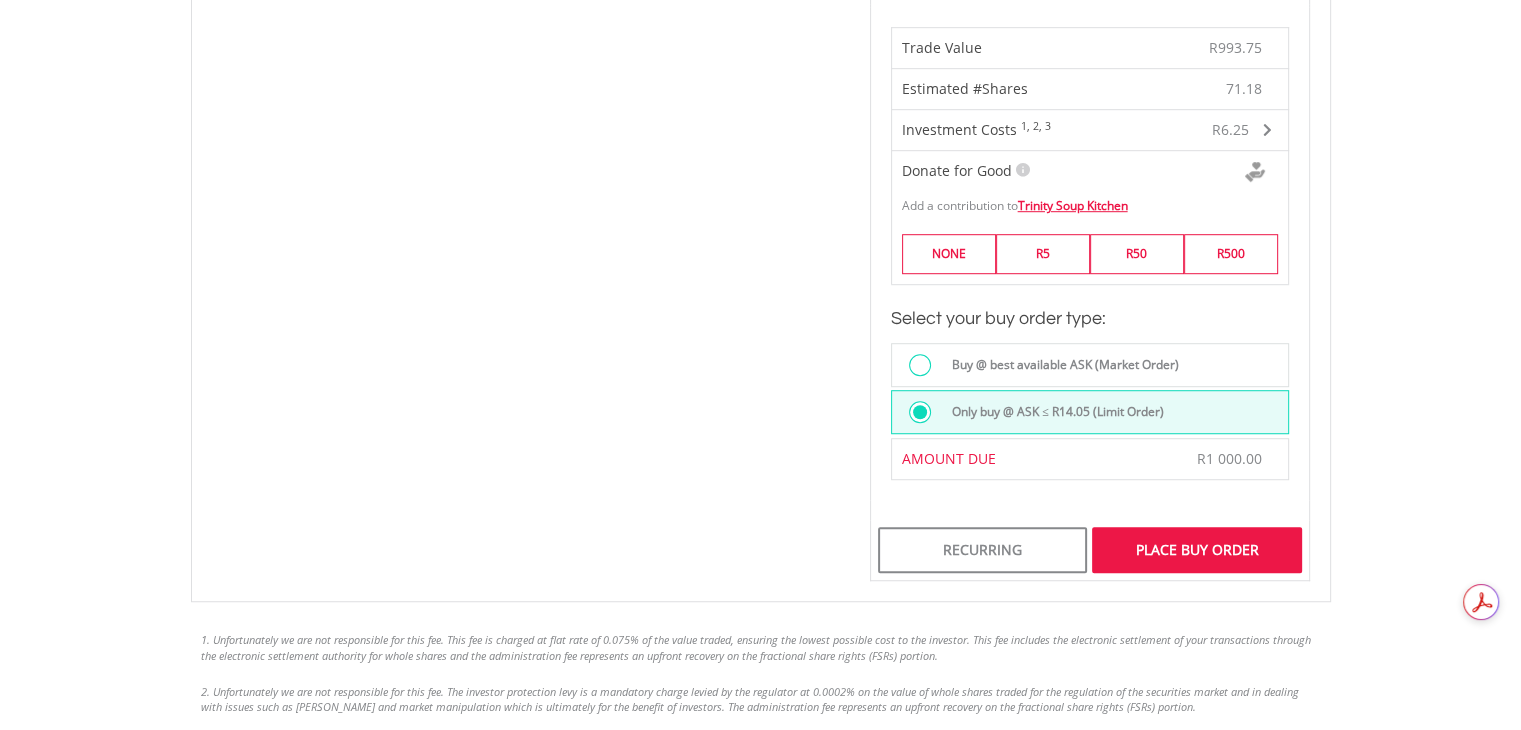 scroll, scrollTop: 751, scrollLeft: 0, axis: vertical 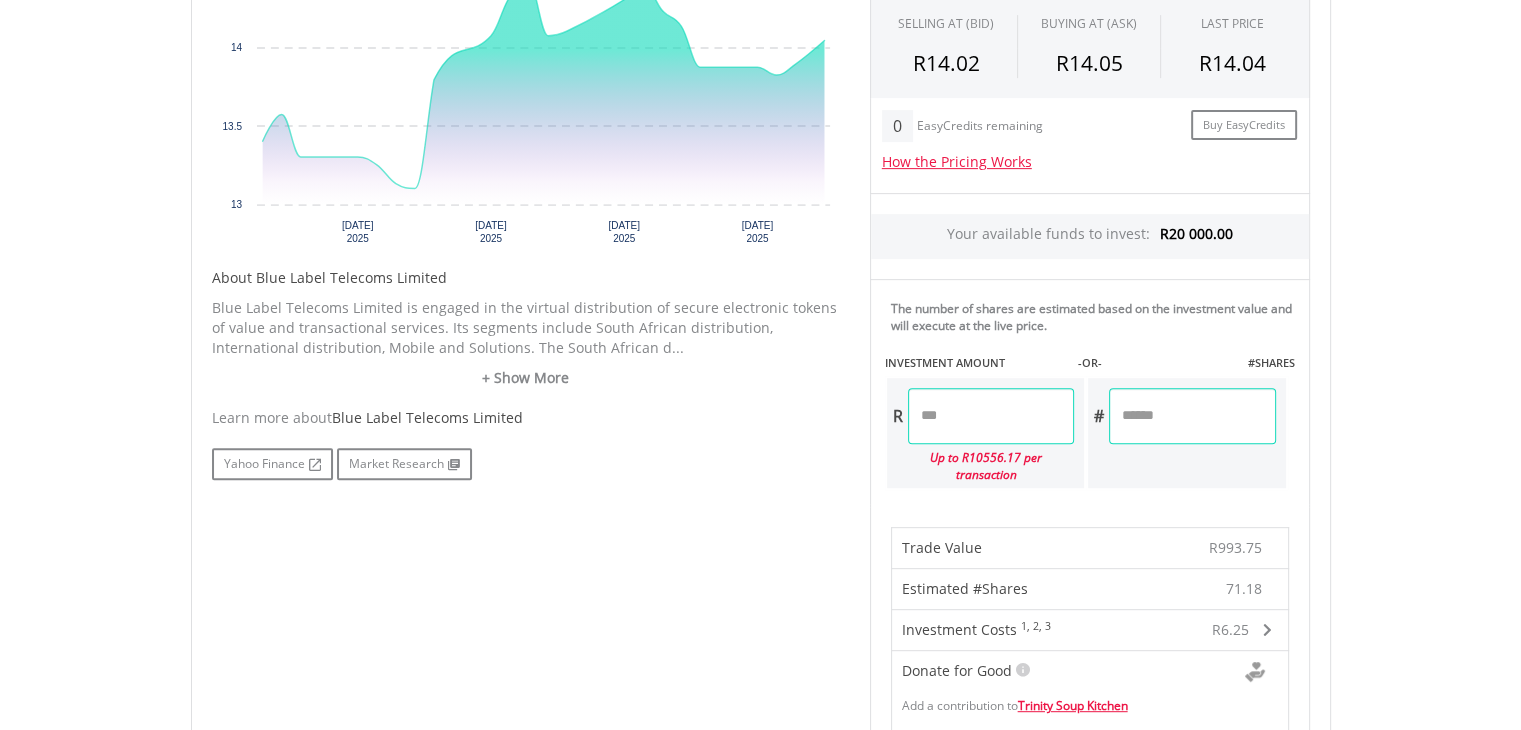 click on "*******" at bounding box center [991, 416] 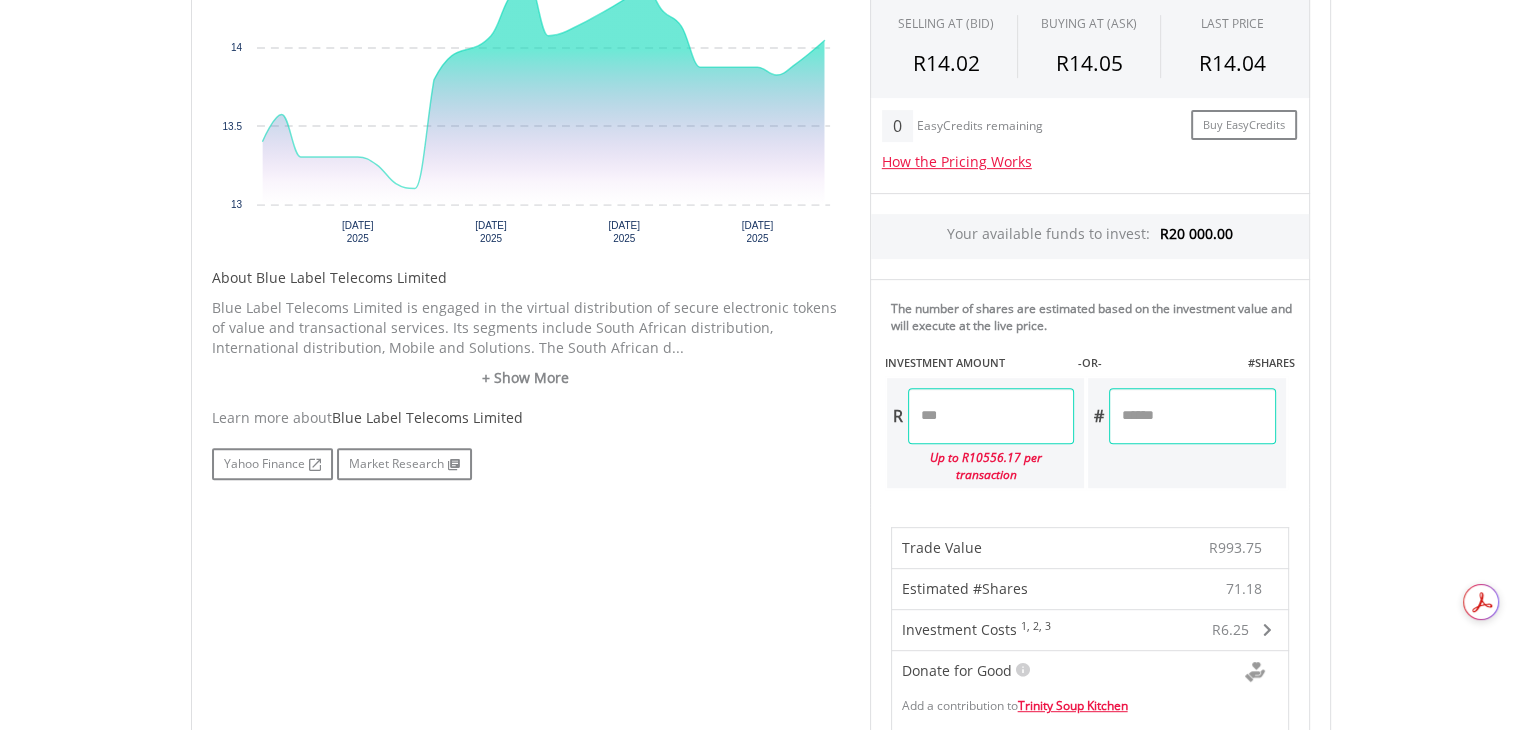 type on "********" 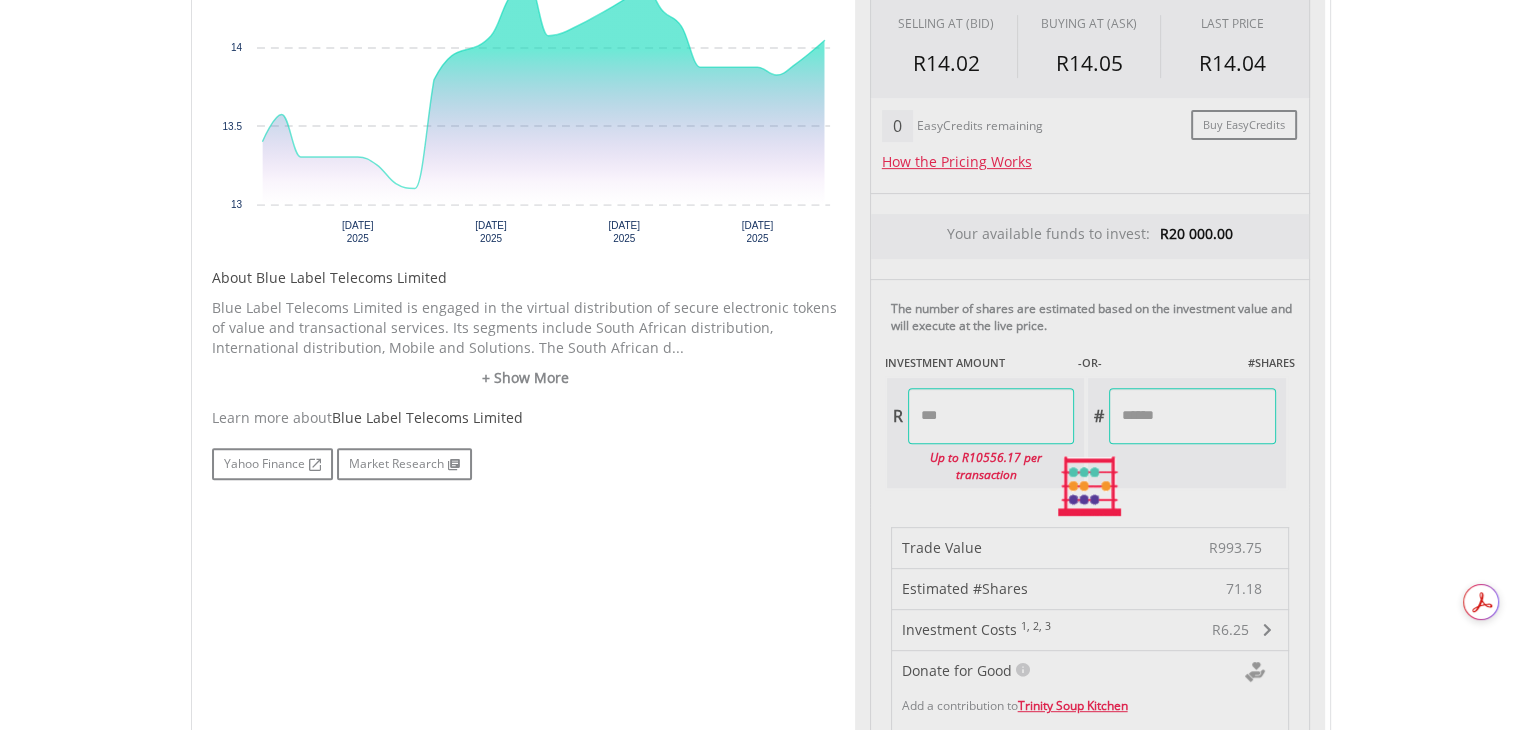 type on "********" 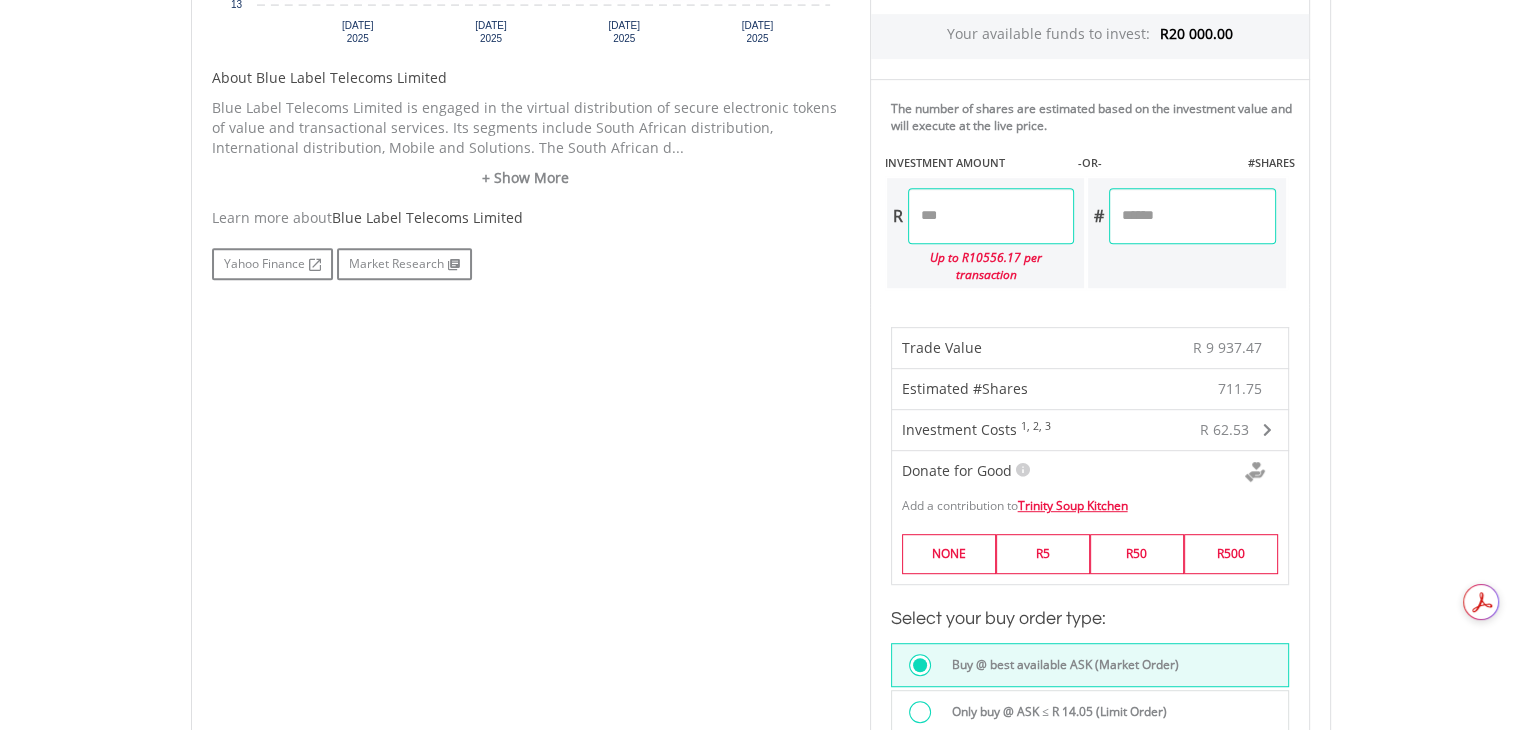 scroll, scrollTop: 1351, scrollLeft: 0, axis: vertical 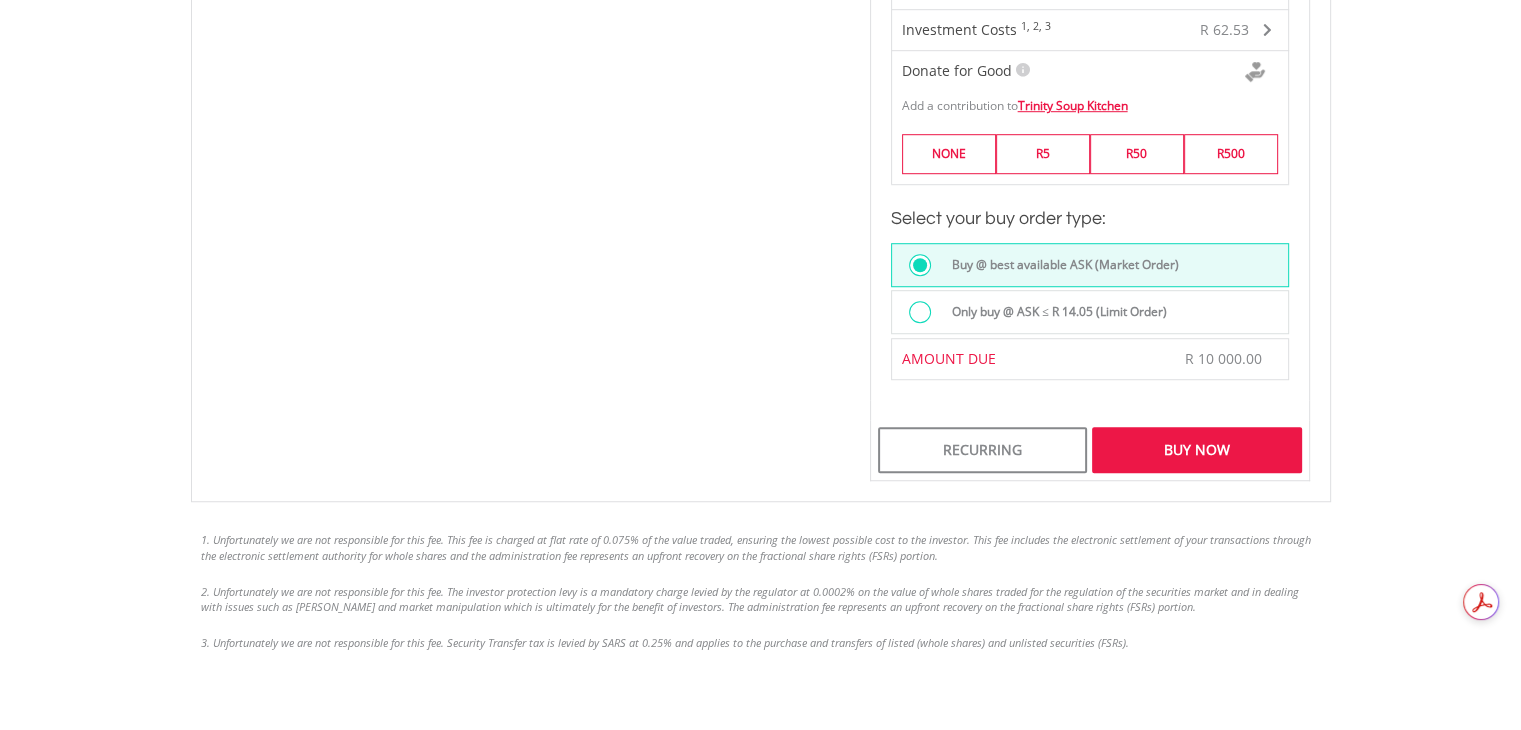 click on "Buy Now" at bounding box center [1196, 450] 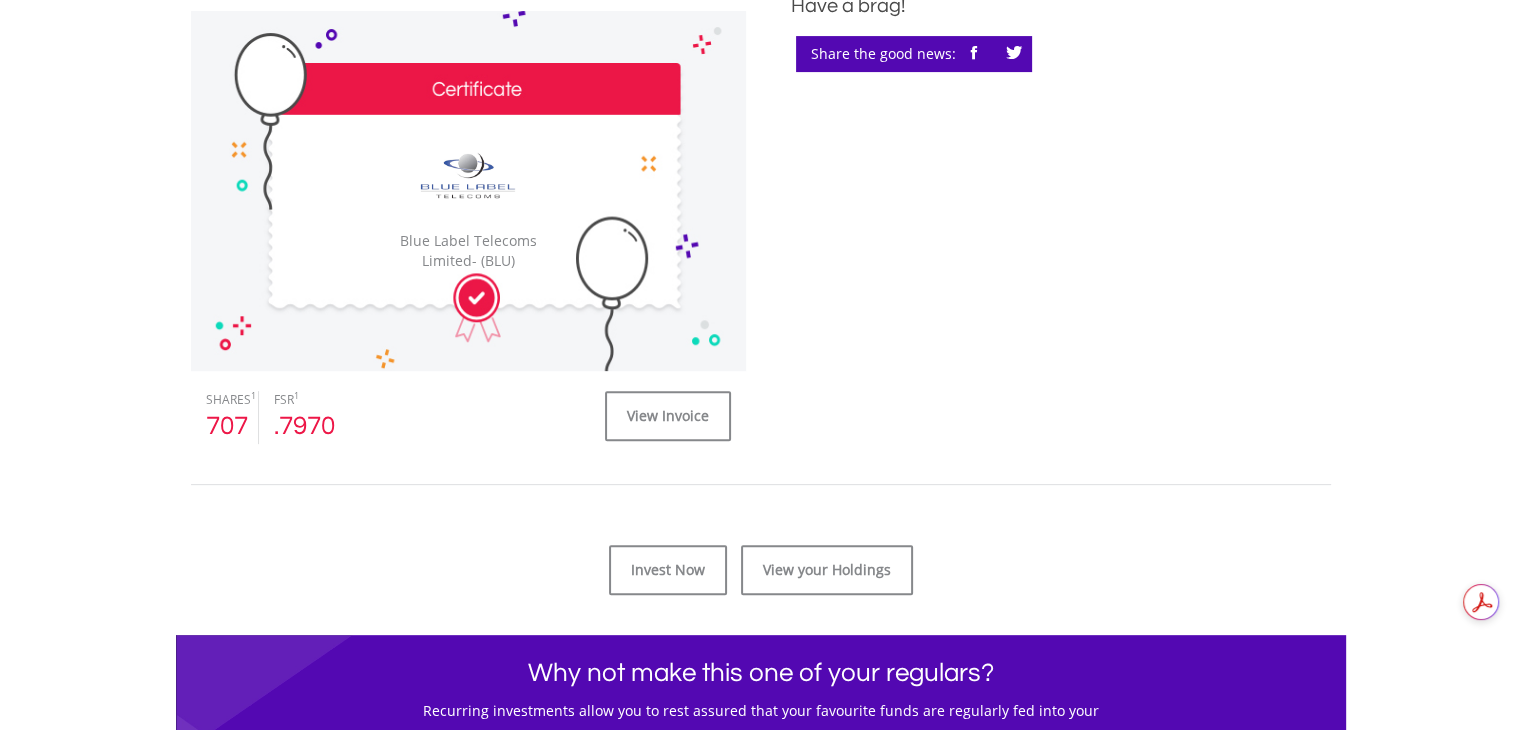 scroll, scrollTop: 1000, scrollLeft: 0, axis: vertical 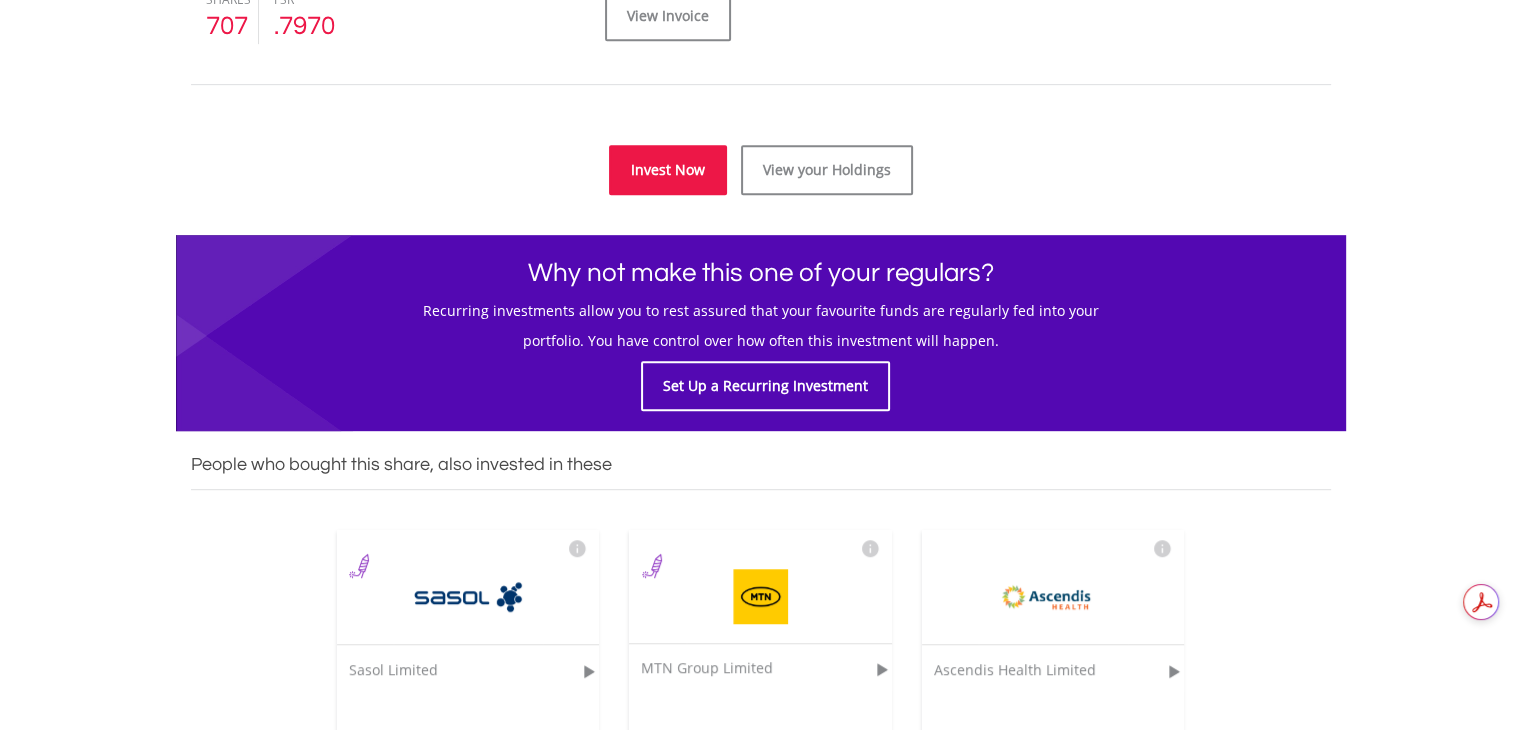 click on "Invest Now" at bounding box center [668, 170] 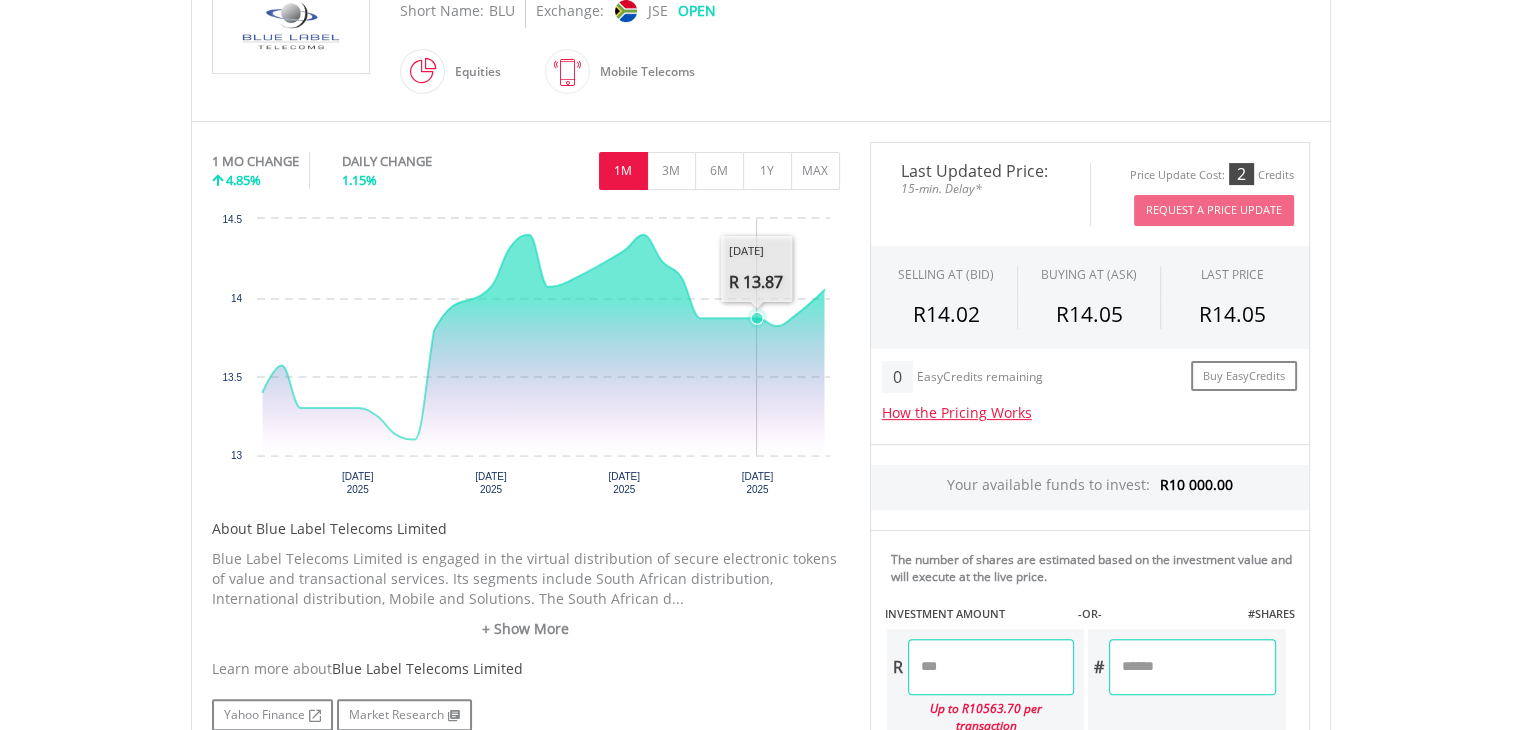 scroll, scrollTop: 700, scrollLeft: 0, axis: vertical 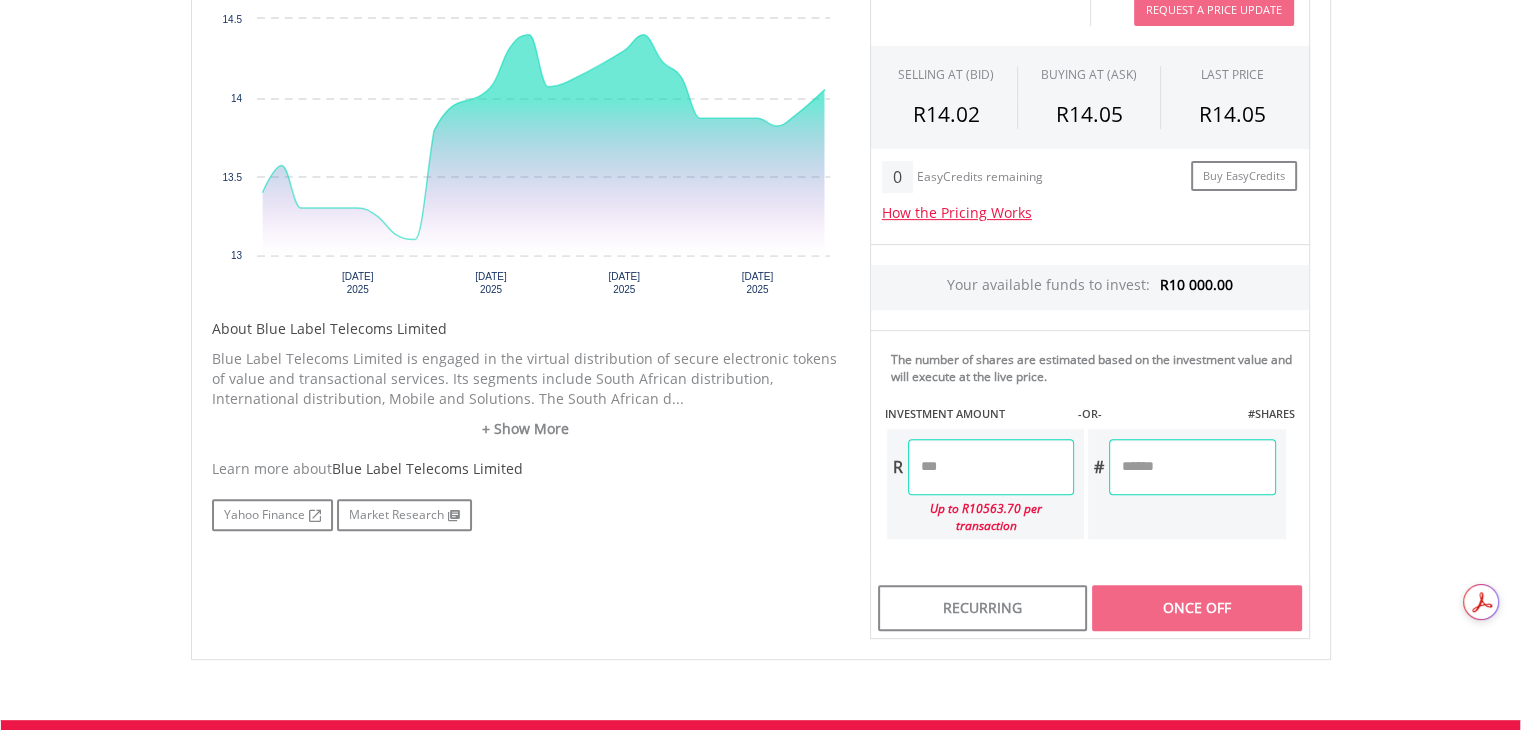 click at bounding box center [991, 467] 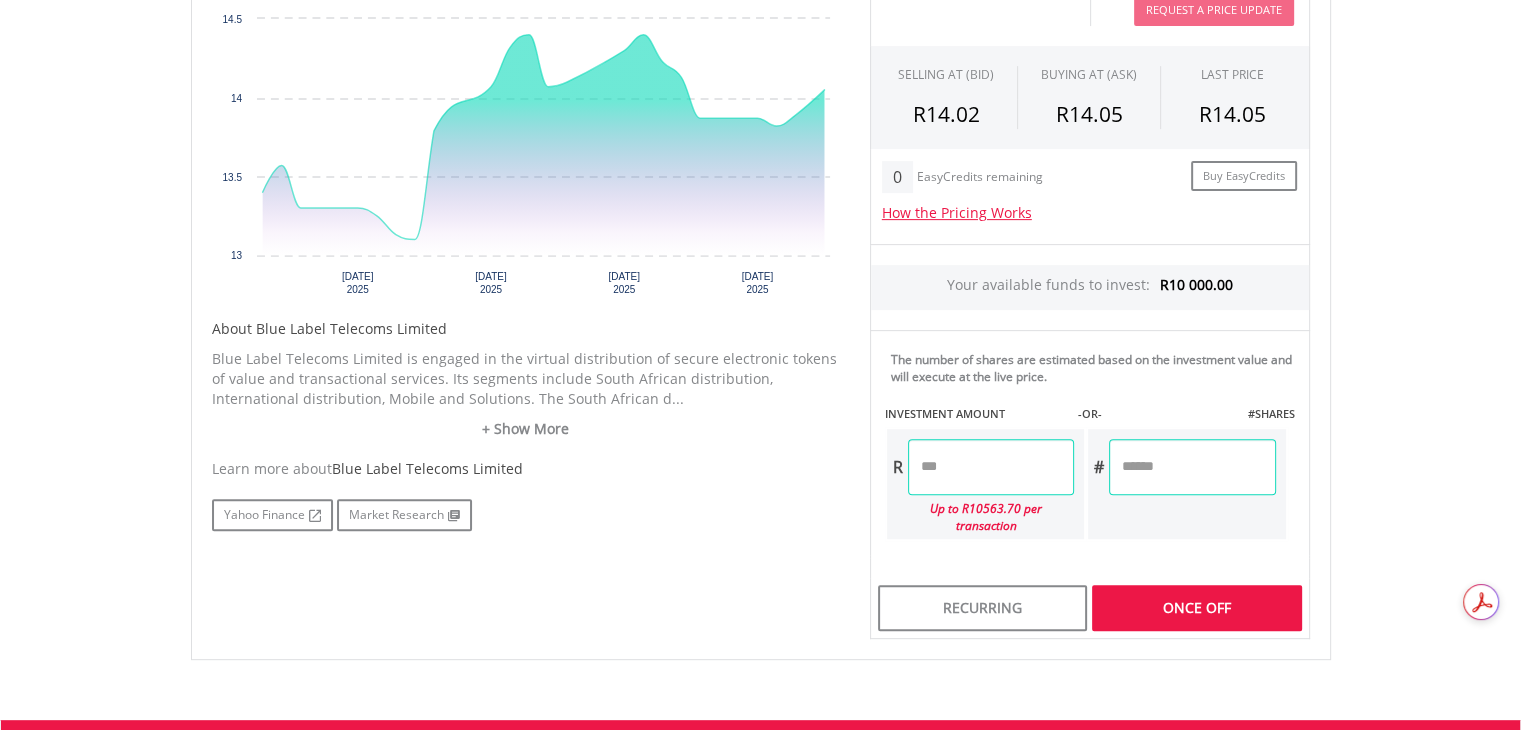click on "Last Updated Price:
15-min. Delay*
Price Update Cost:
2
Credits
Request A Price Update
Request Update
SELLING AT (BID)
BUYING AT                     (ASK)
LAST PRICE
R14.02
R14.05
R14.05
0
R" at bounding box center [1090, 291] 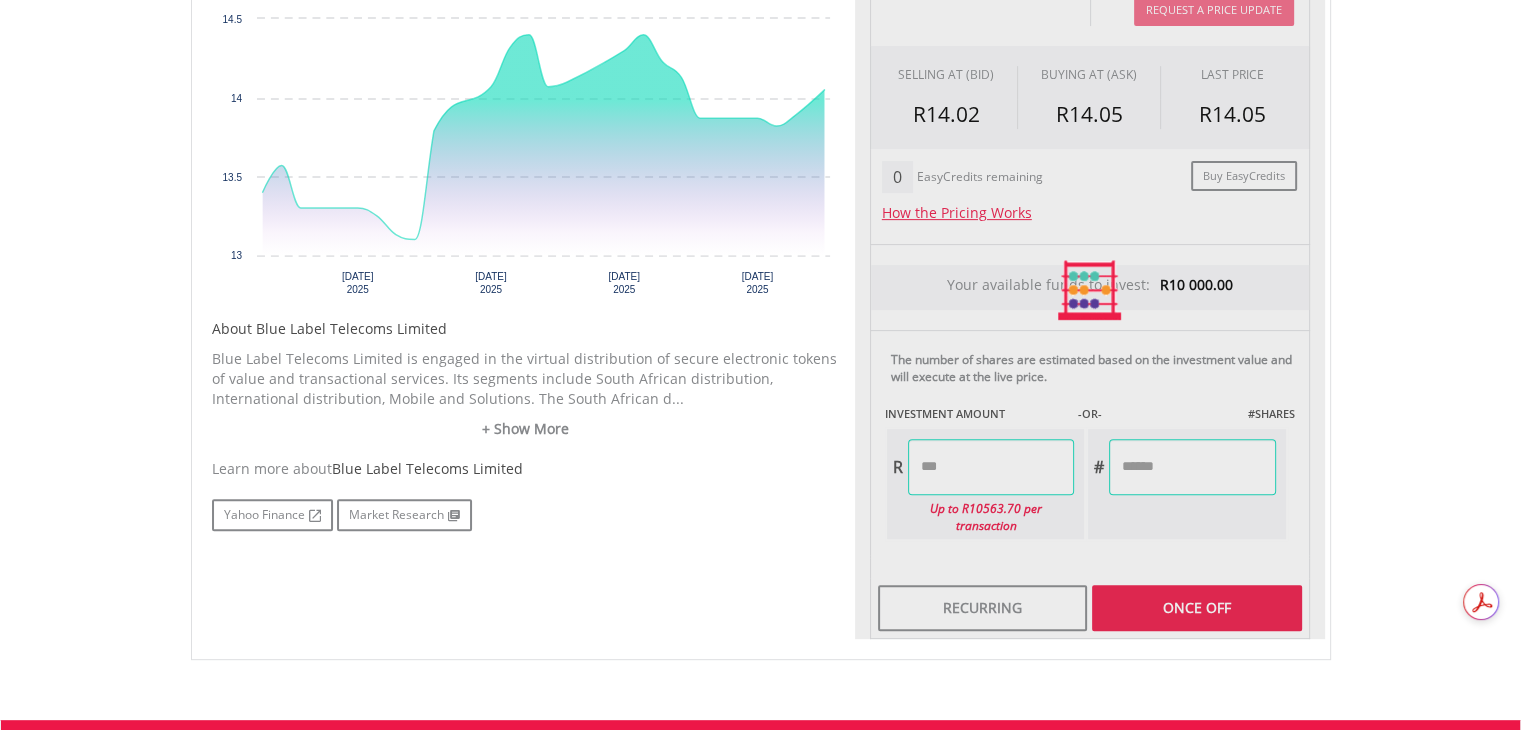 type on "********" 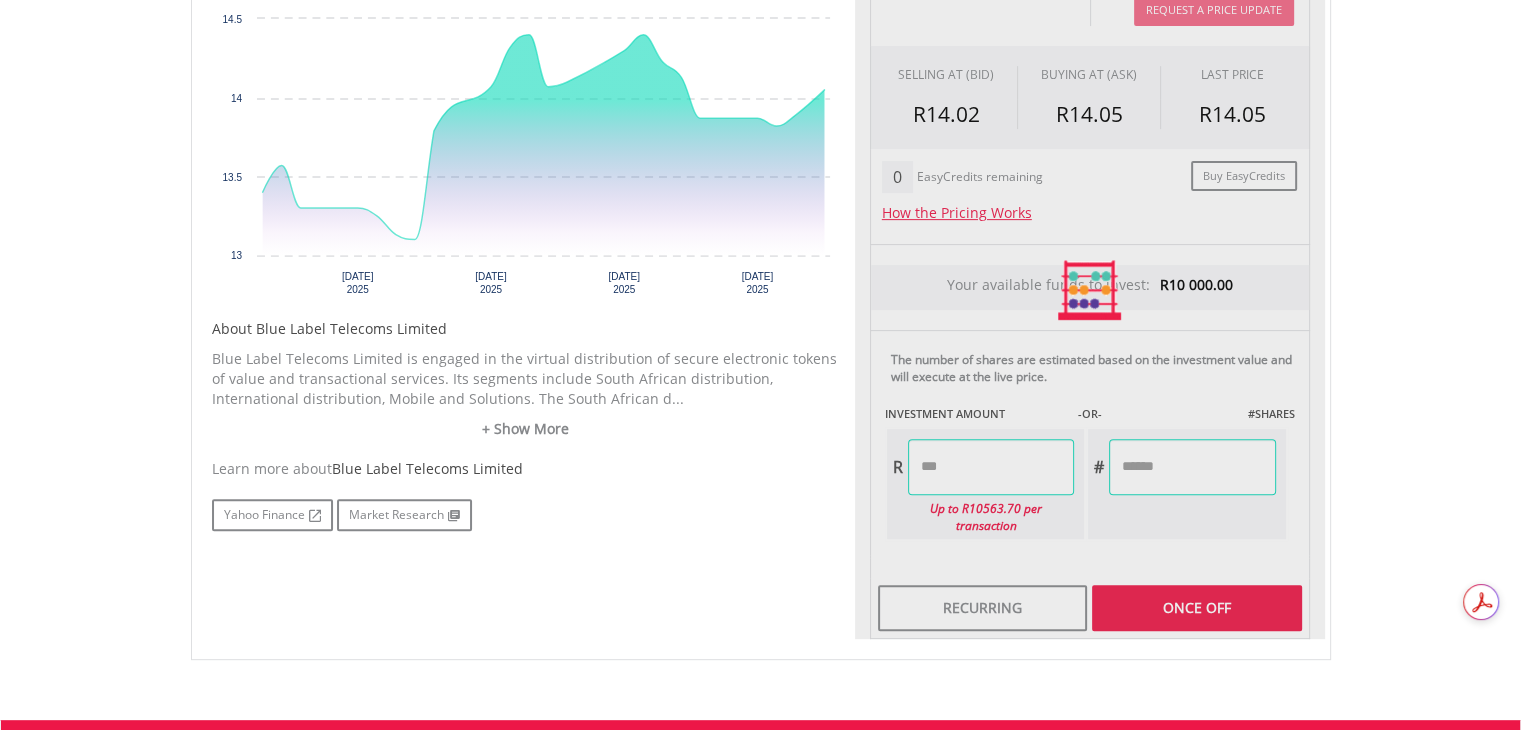 type on "********" 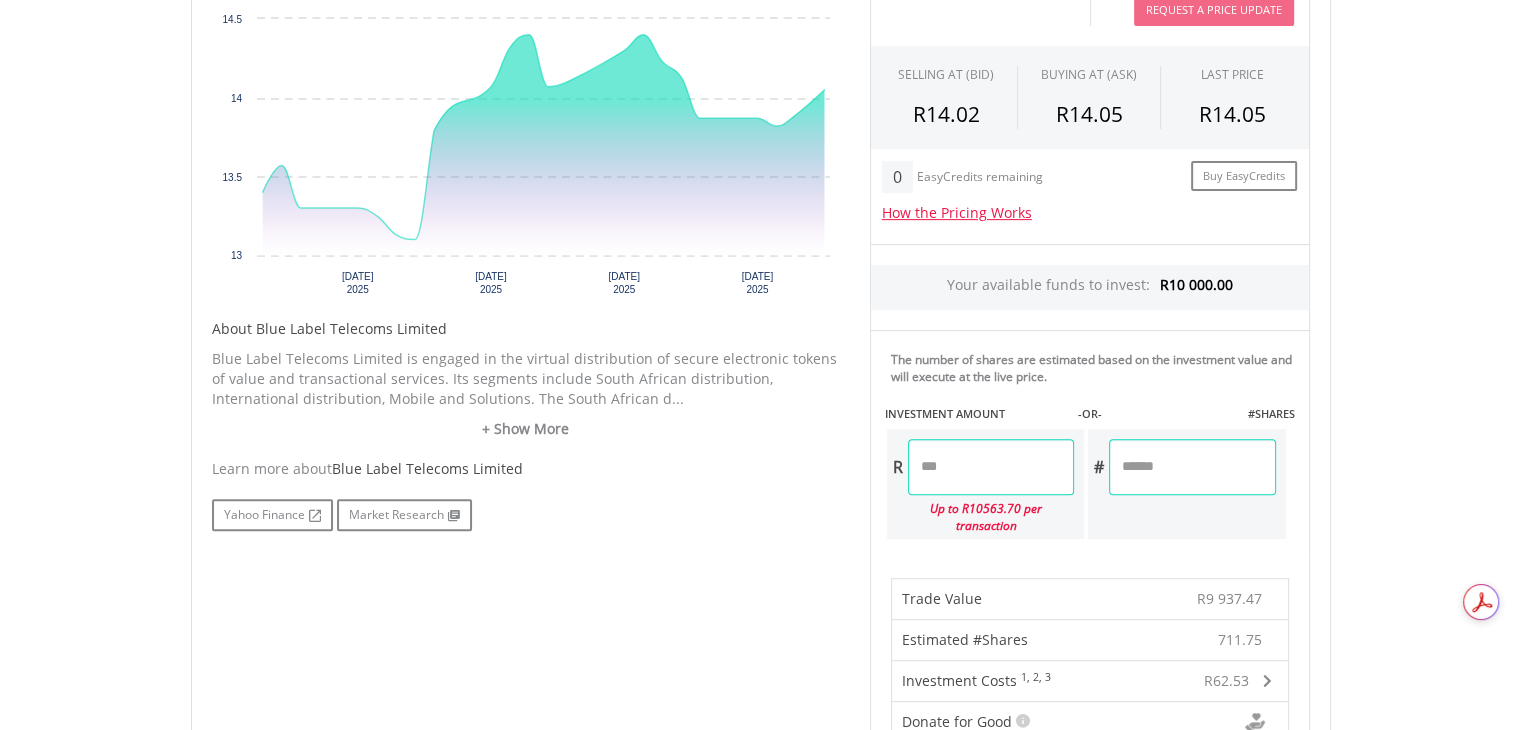 scroll, scrollTop: 1100, scrollLeft: 0, axis: vertical 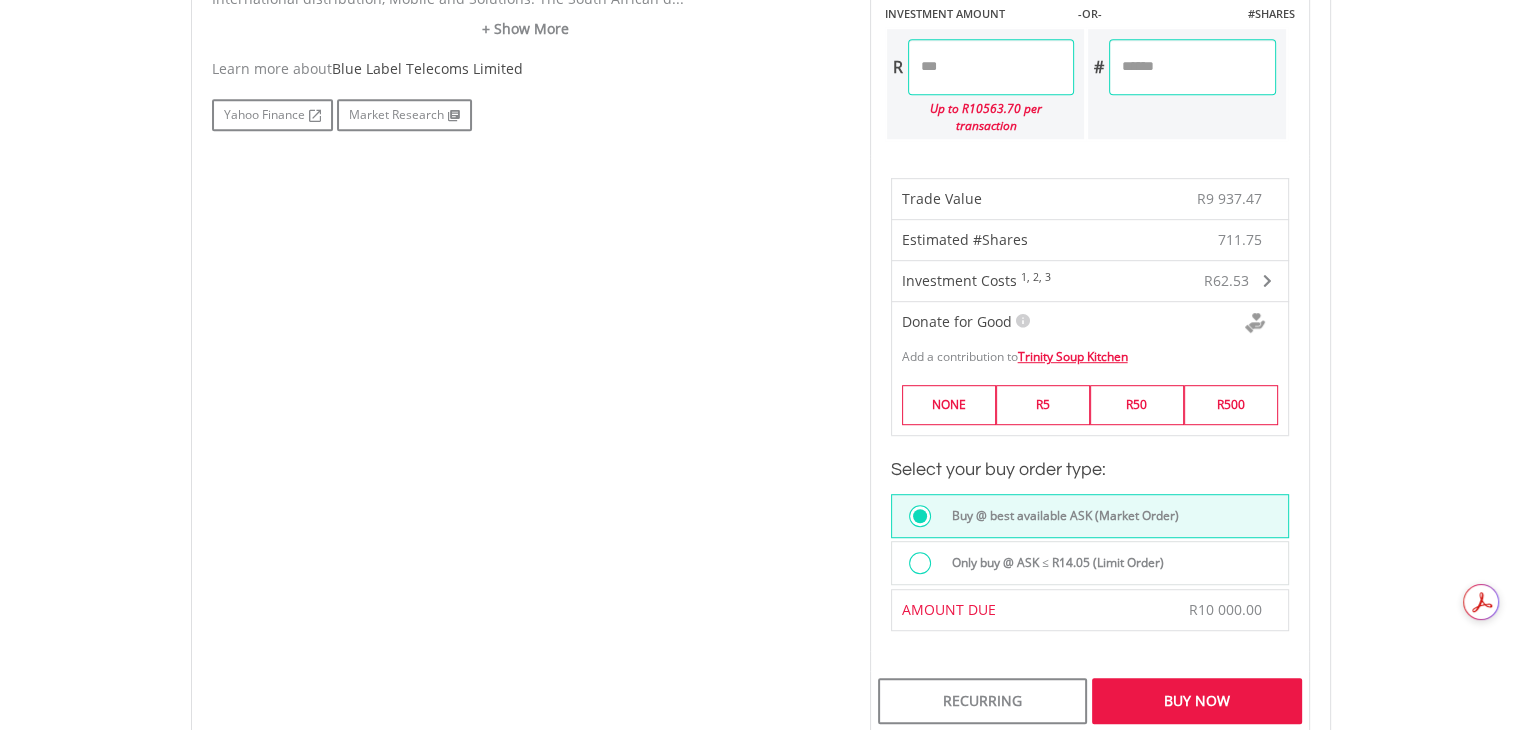 click at bounding box center (920, 563) 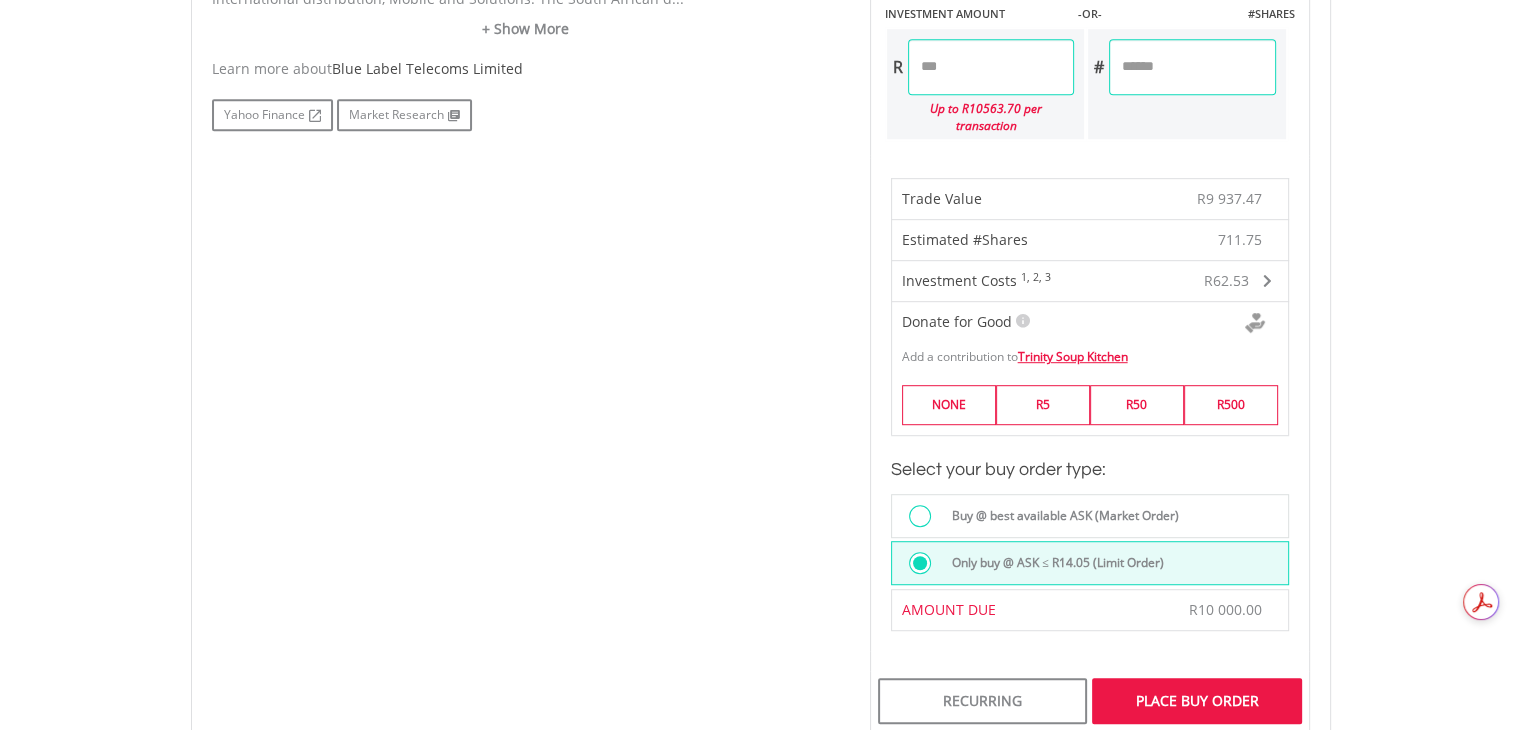 click on "Place Buy Order" at bounding box center [1196, 701] 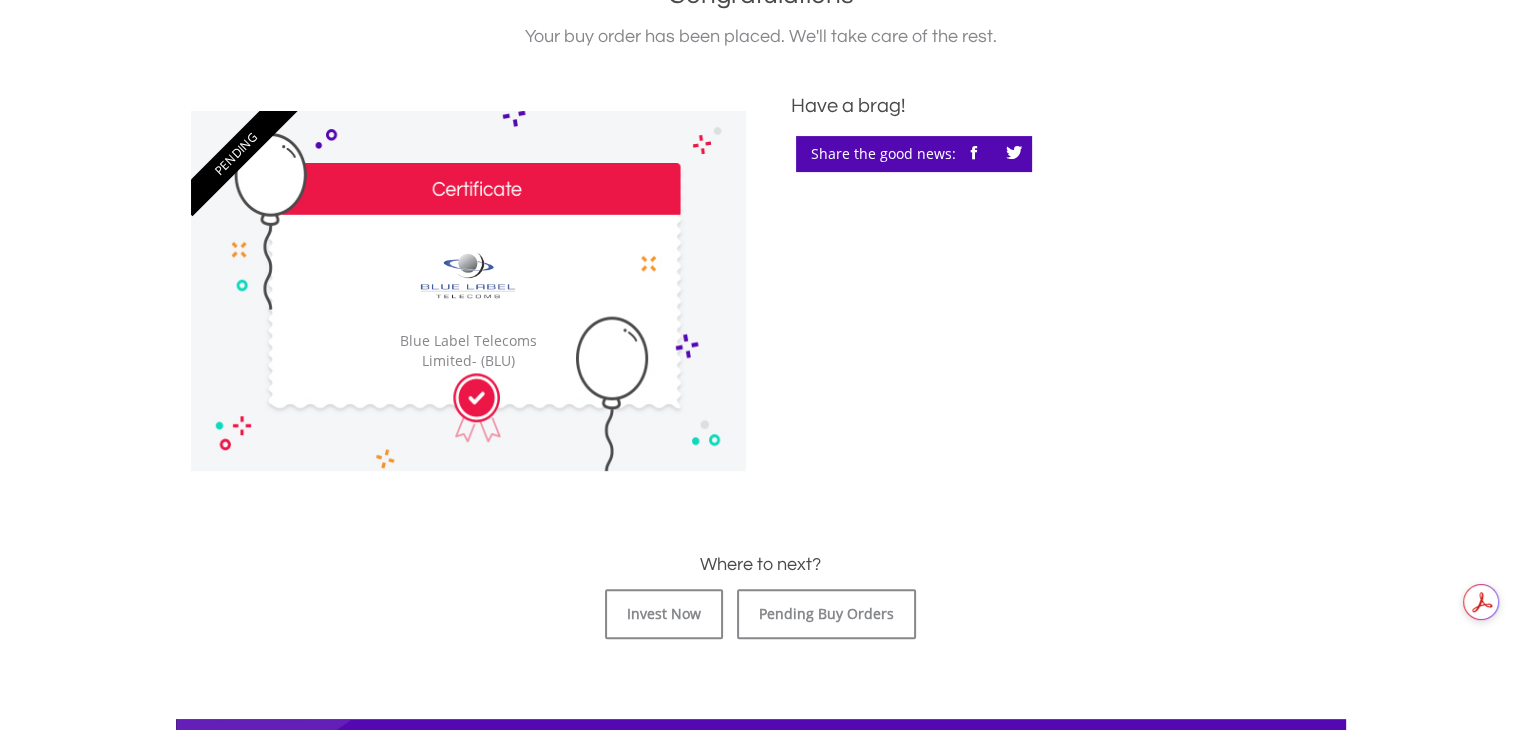 scroll, scrollTop: 600, scrollLeft: 0, axis: vertical 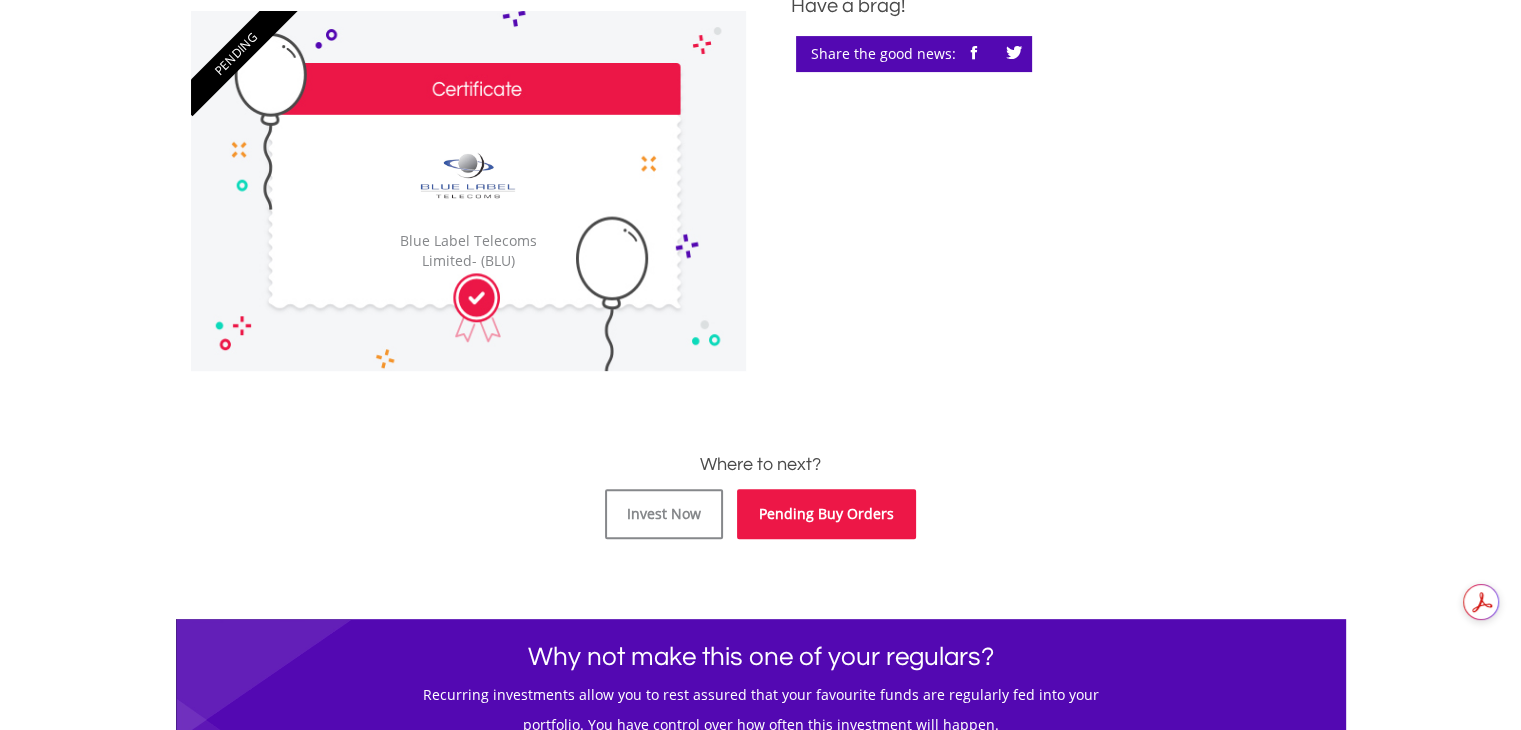 click on "Pending Buy Orders" at bounding box center (826, 514) 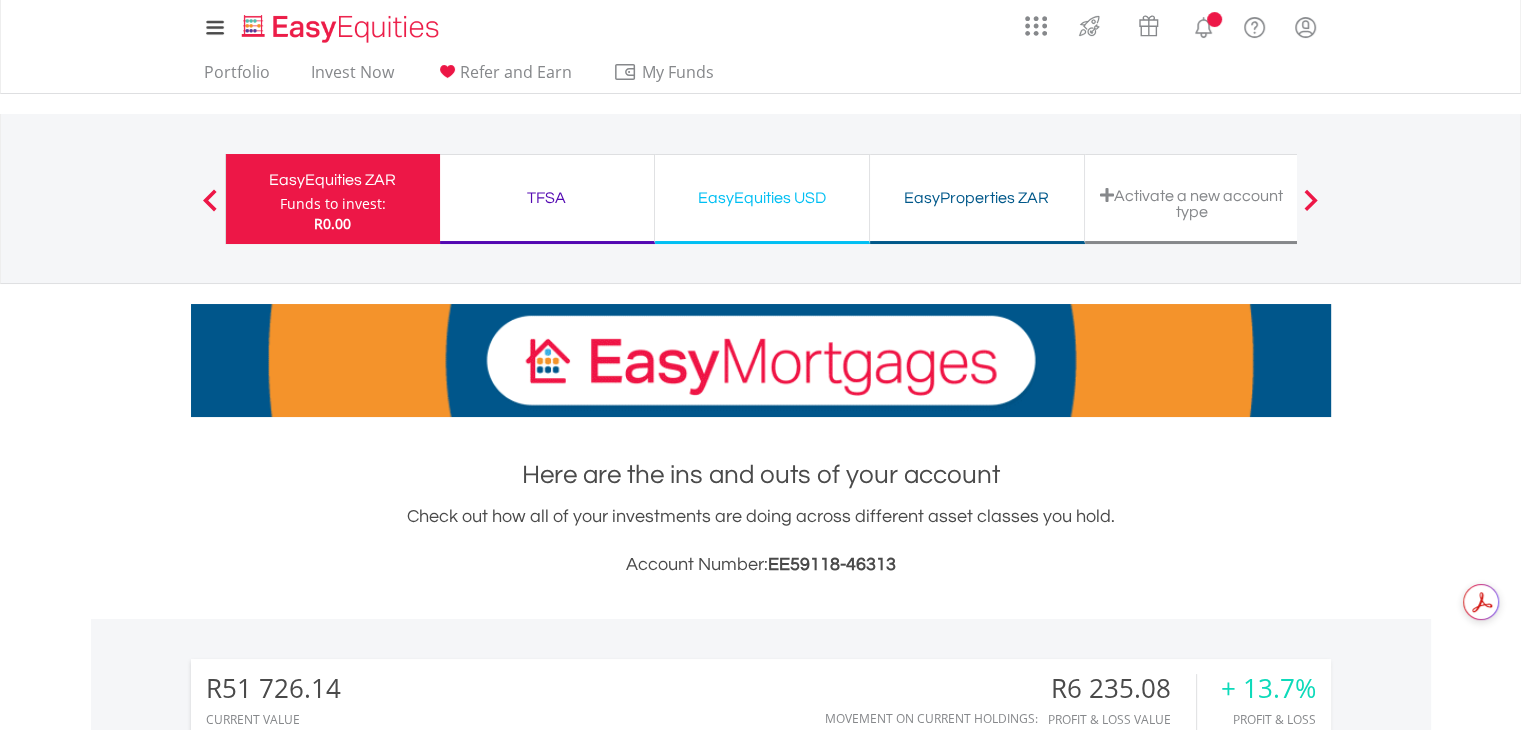 scroll, scrollTop: 904, scrollLeft: 0, axis: vertical 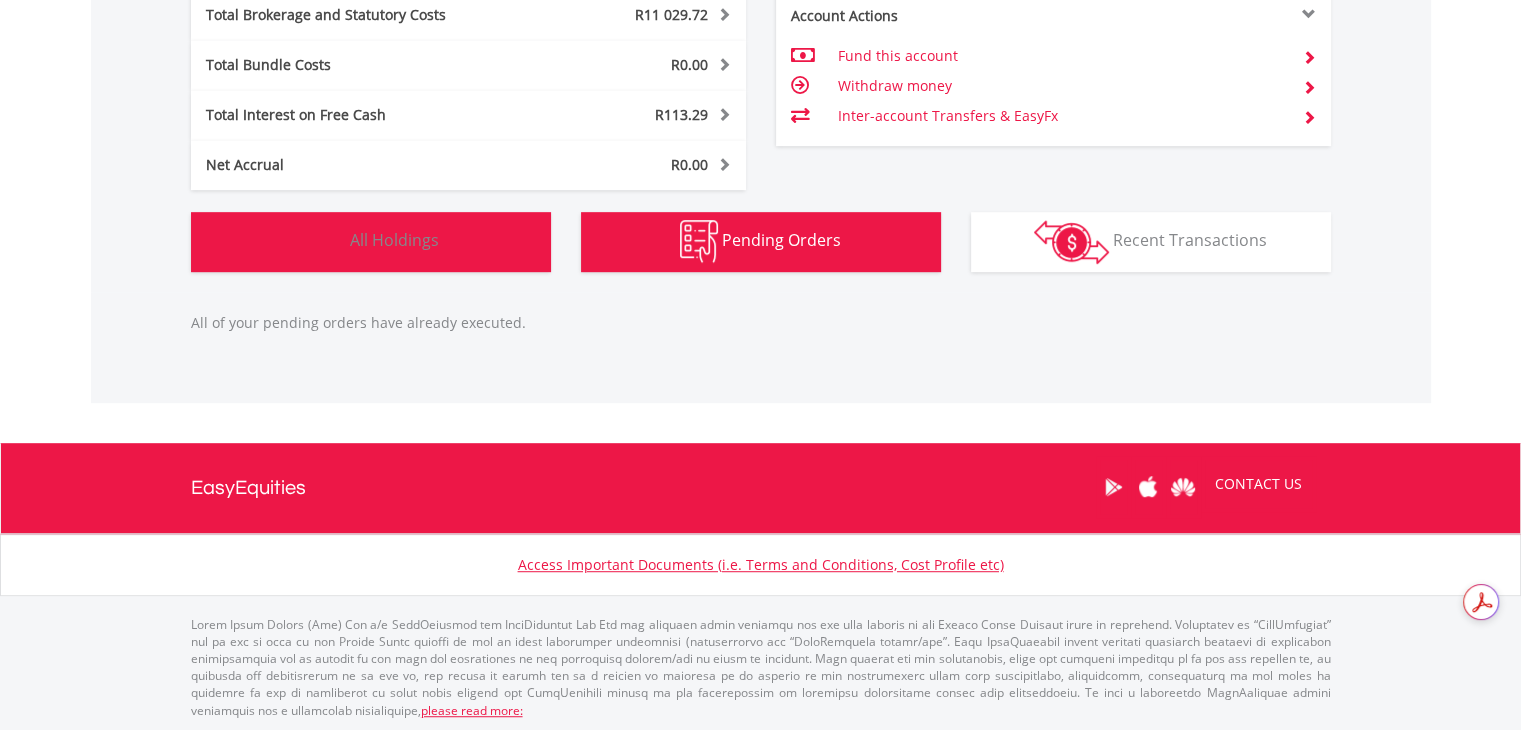 click on "All Holdings" at bounding box center [394, 240] 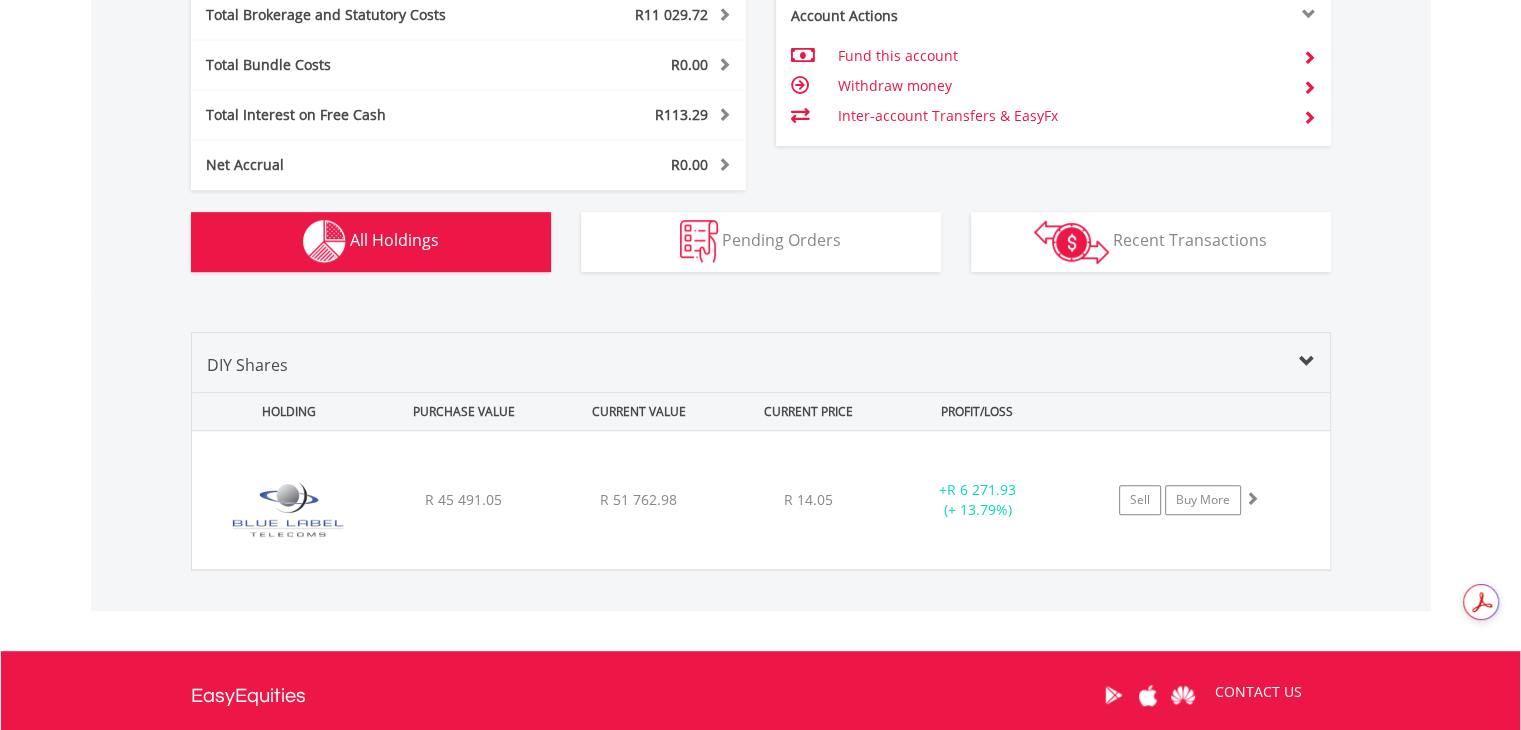 scroll, scrollTop: 1242, scrollLeft: 0, axis: vertical 